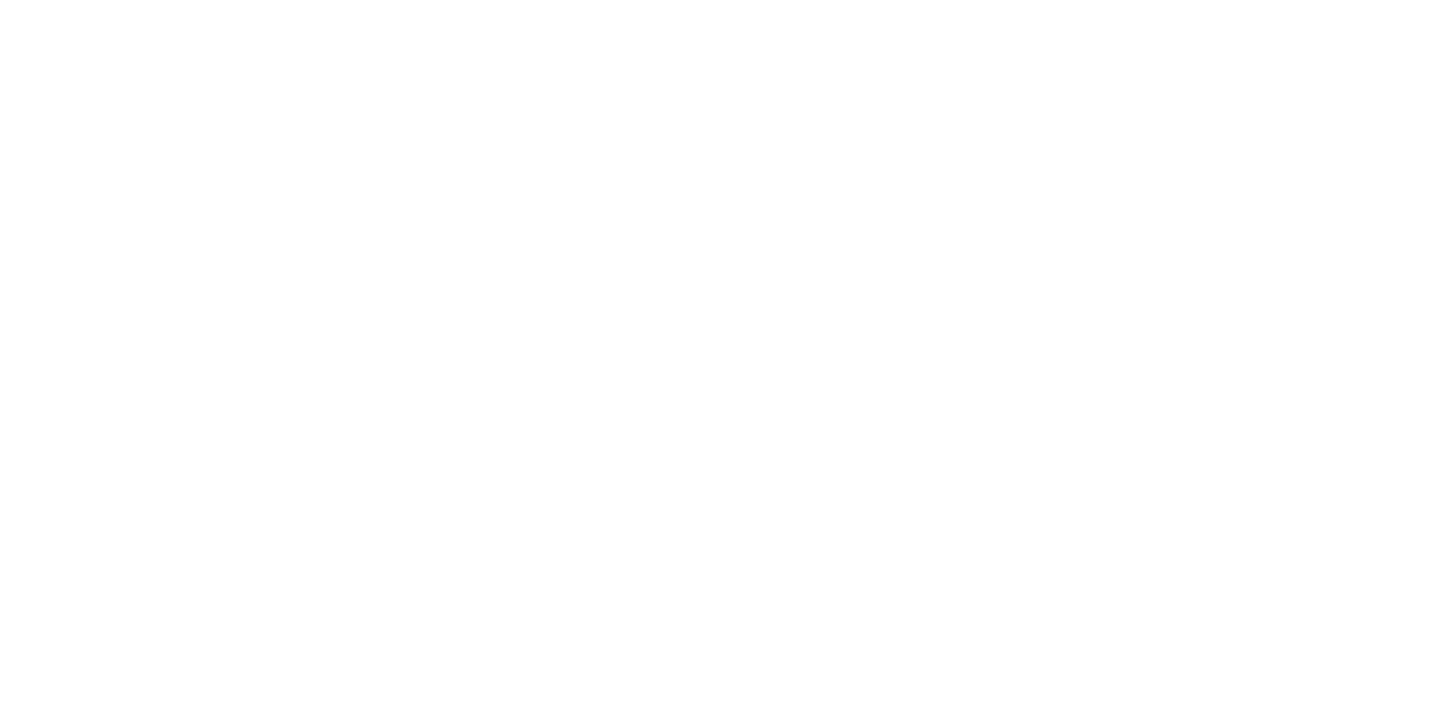 scroll, scrollTop: 0, scrollLeft: 0, axis: both 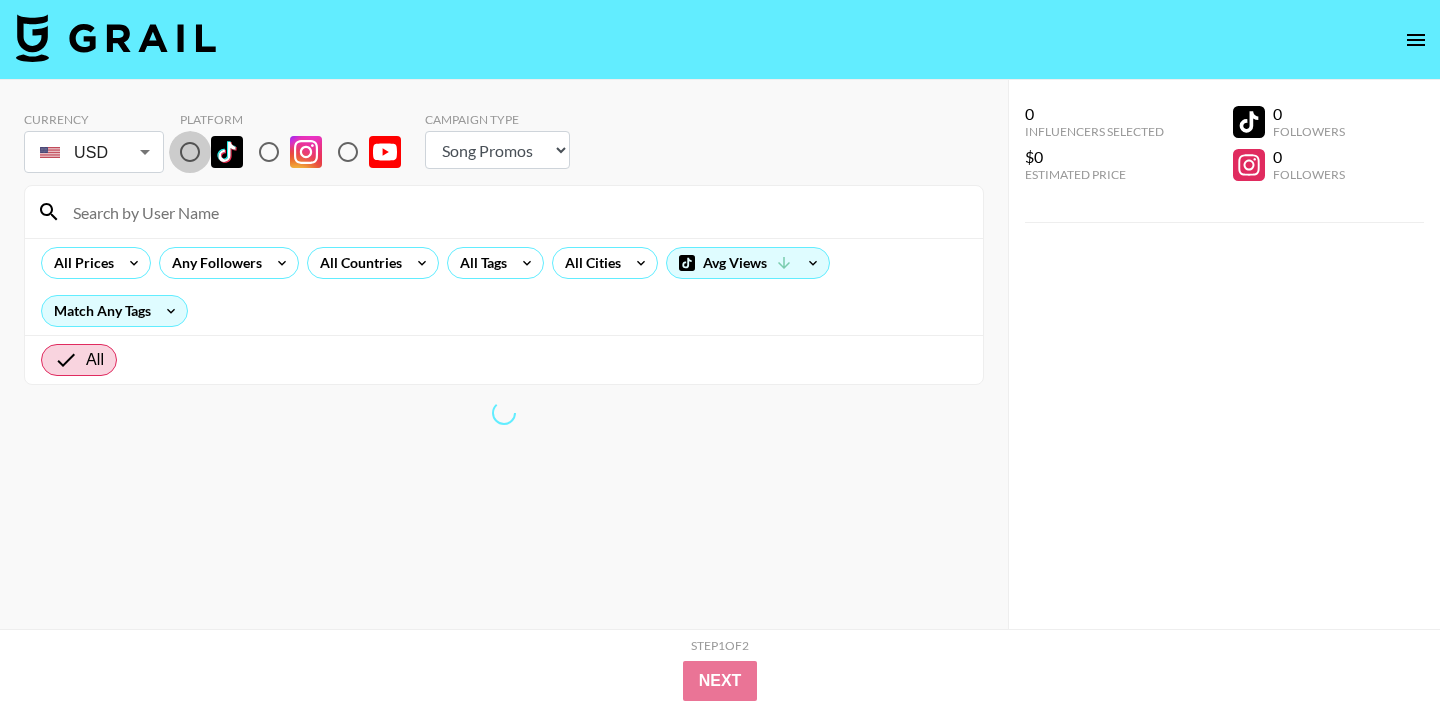 click at bounding box center (190, 152) 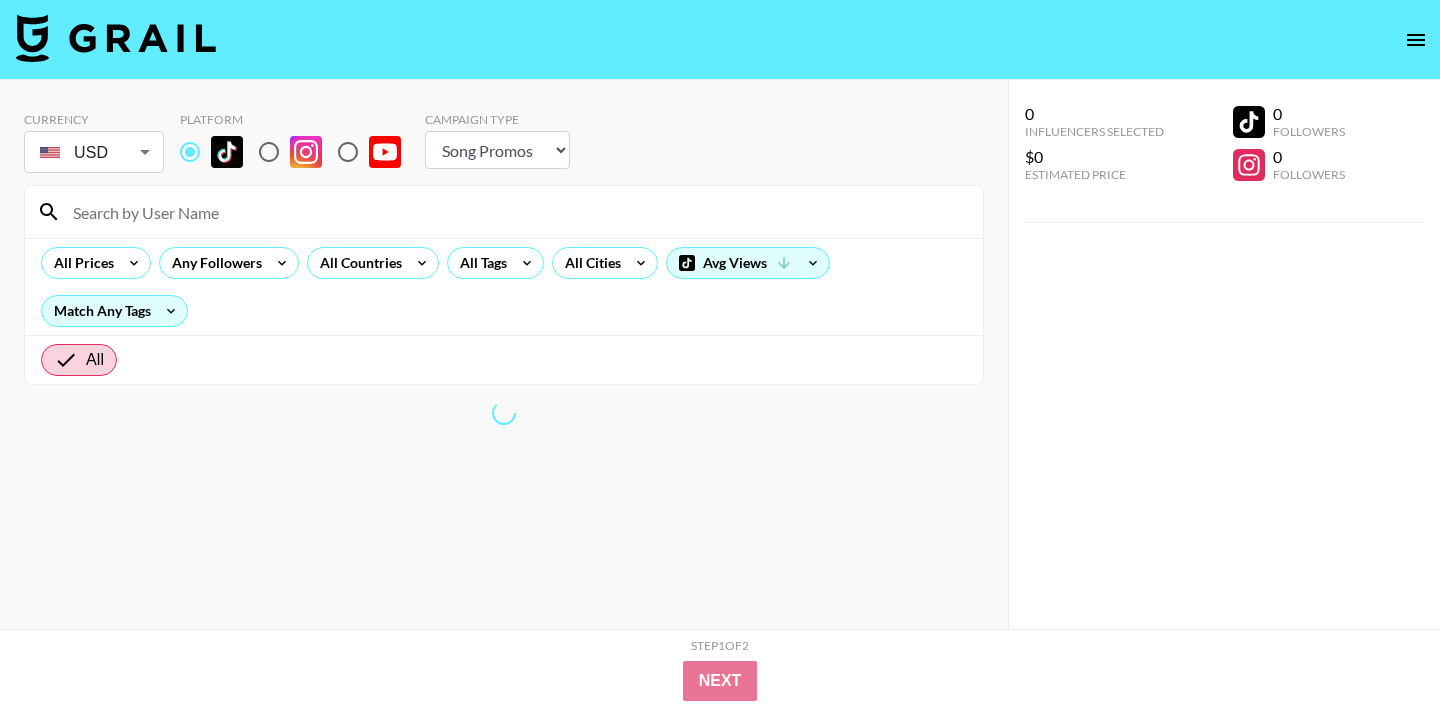 click at bounding box center [516, 212] 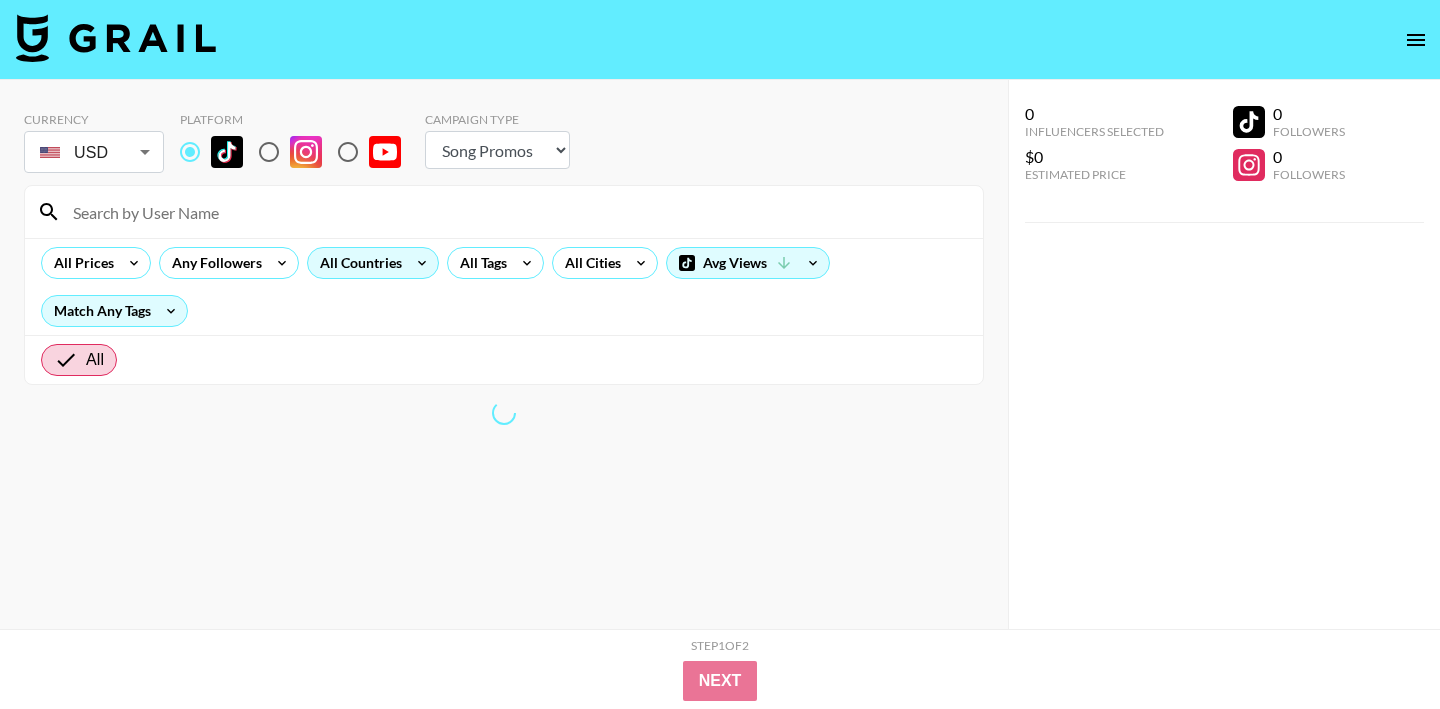 click 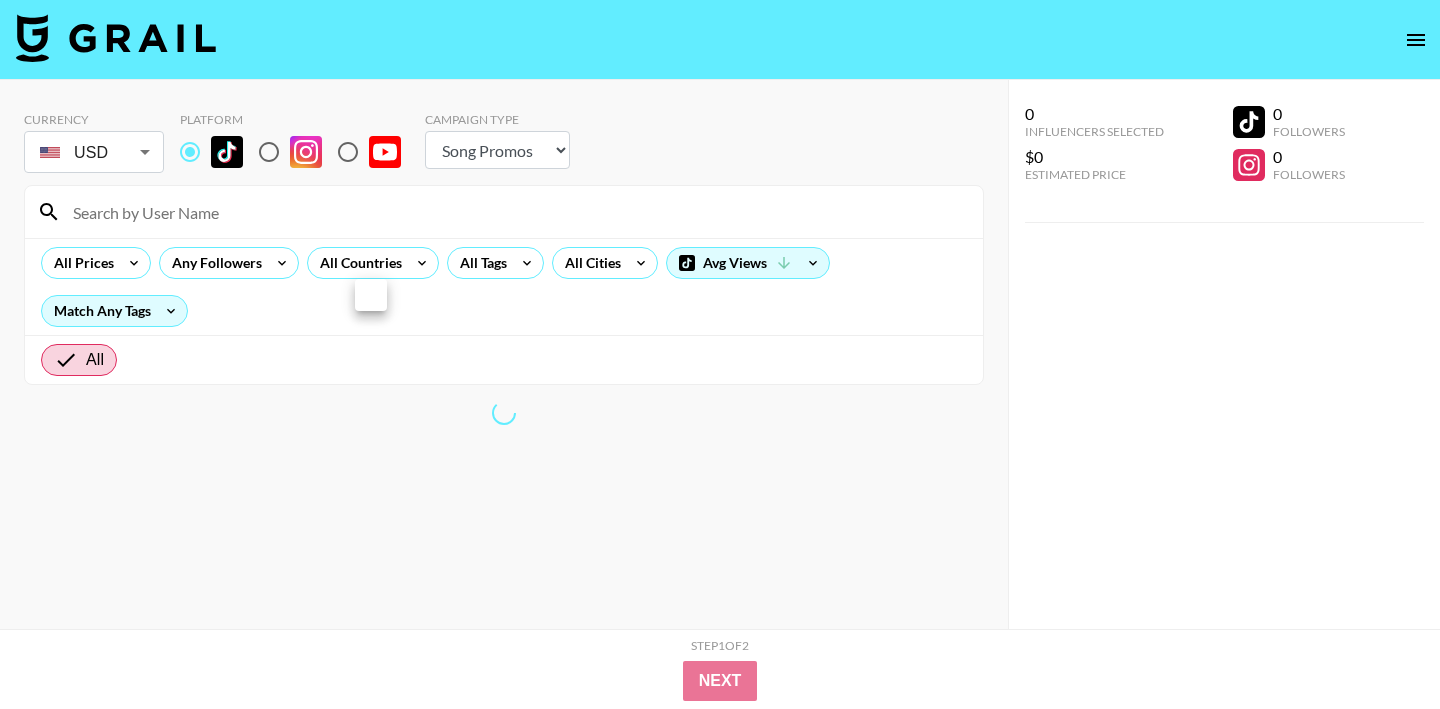 click at bounding box center [720, 354] 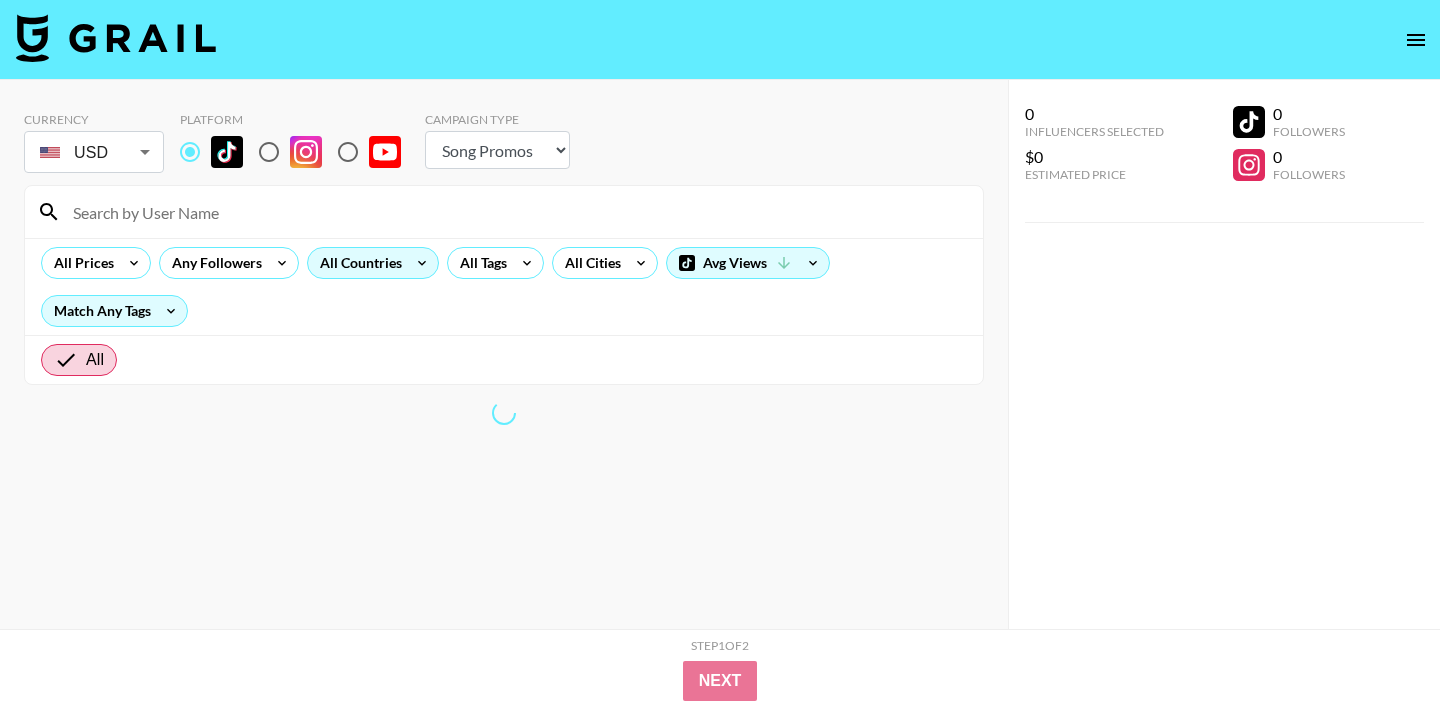 click 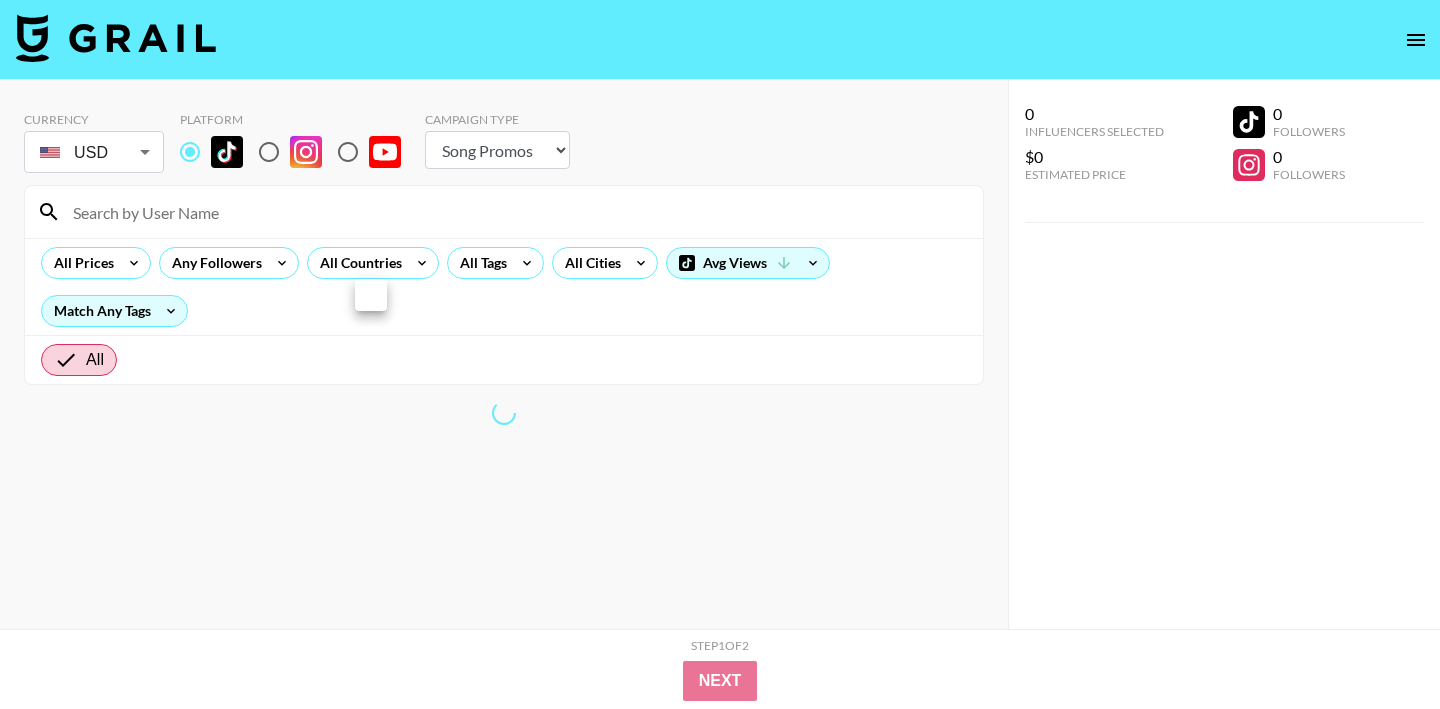 click at bounding box center [371, 295] 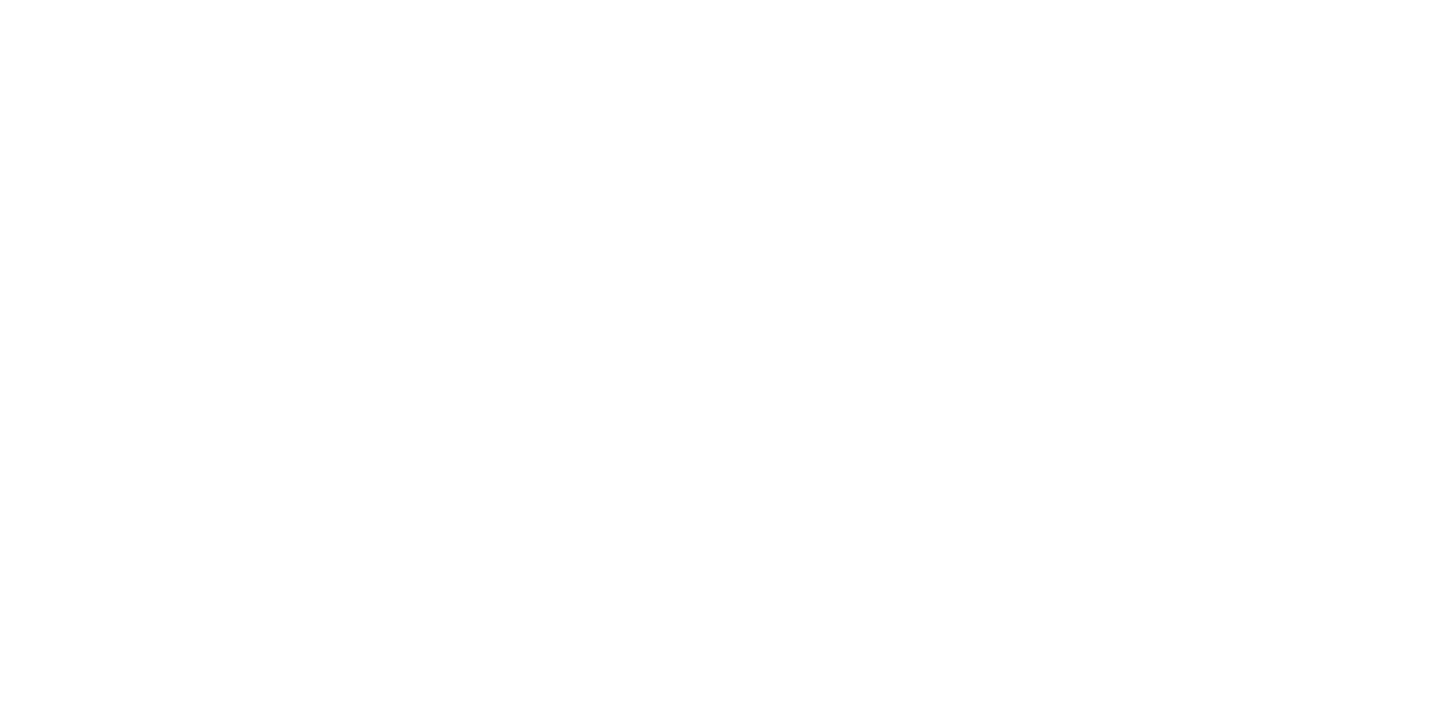 scroll, scrollTop: 0, scrollLeft: 0, axis: both 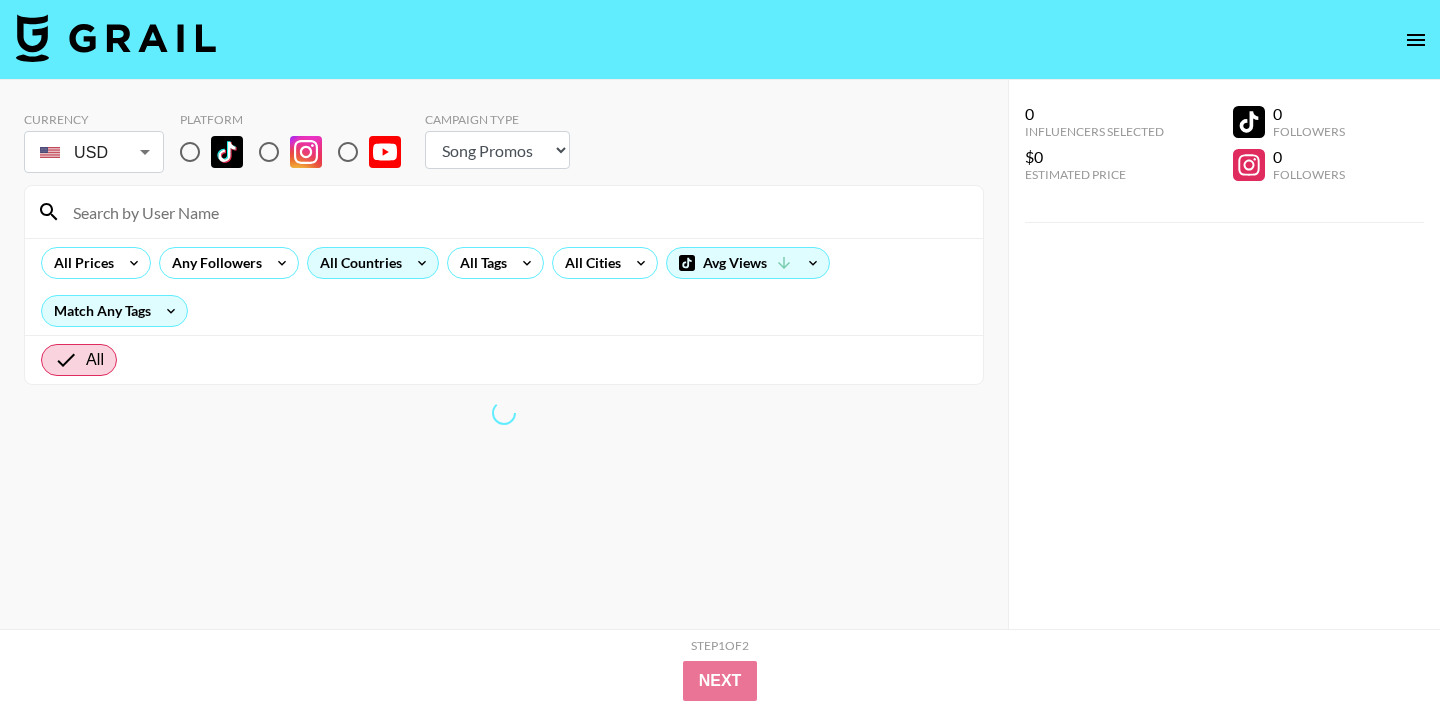 click on "All Countries" at bounding box center (357, 263) 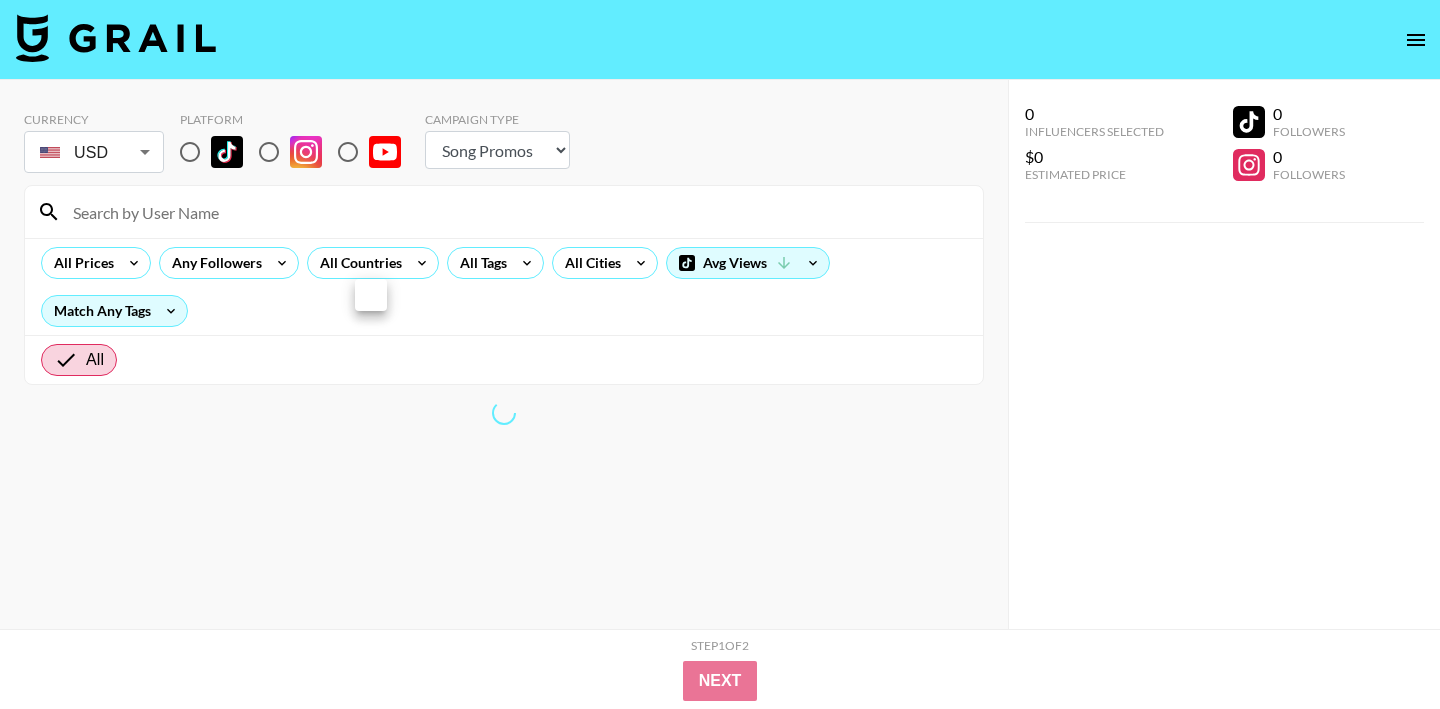 click at bounding box center [720, 354] 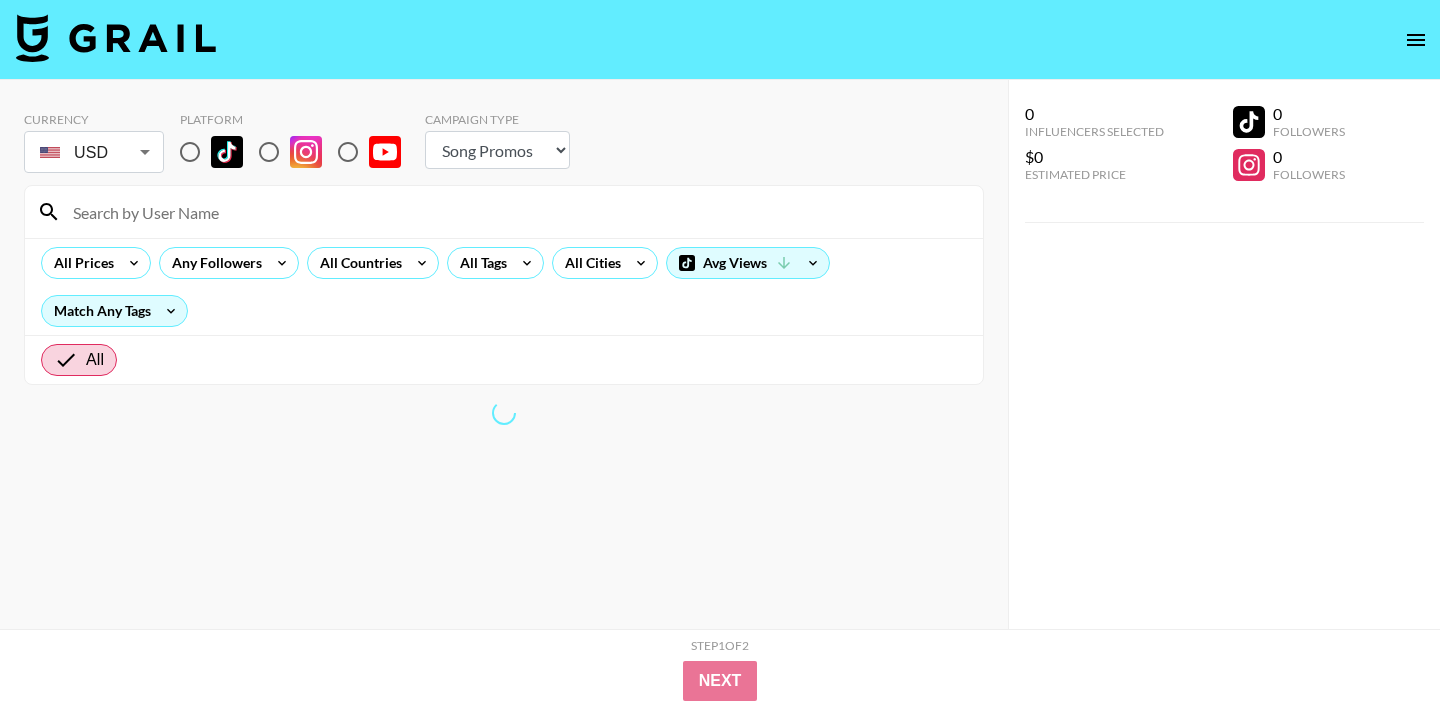 click at bounding box center (720, 354) 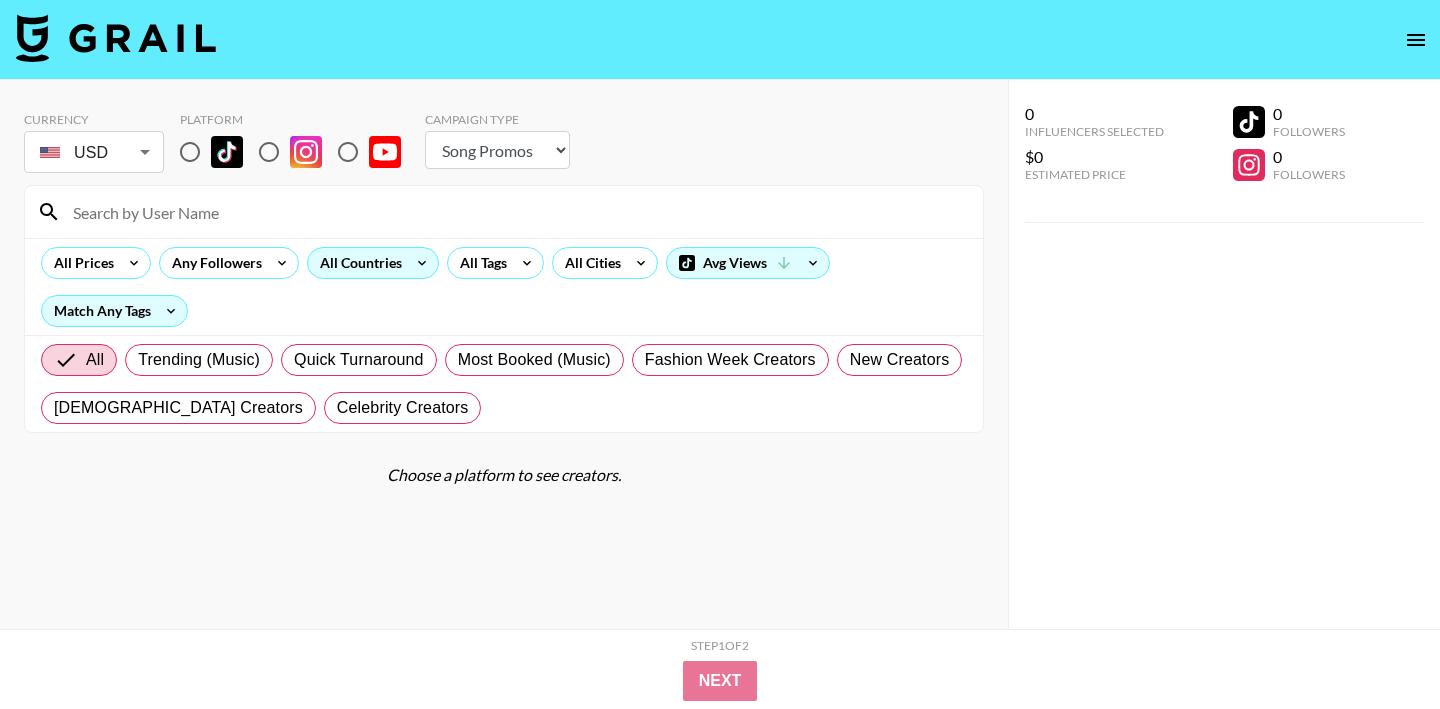 click on "All Countries" at bounding box center [357, 263] 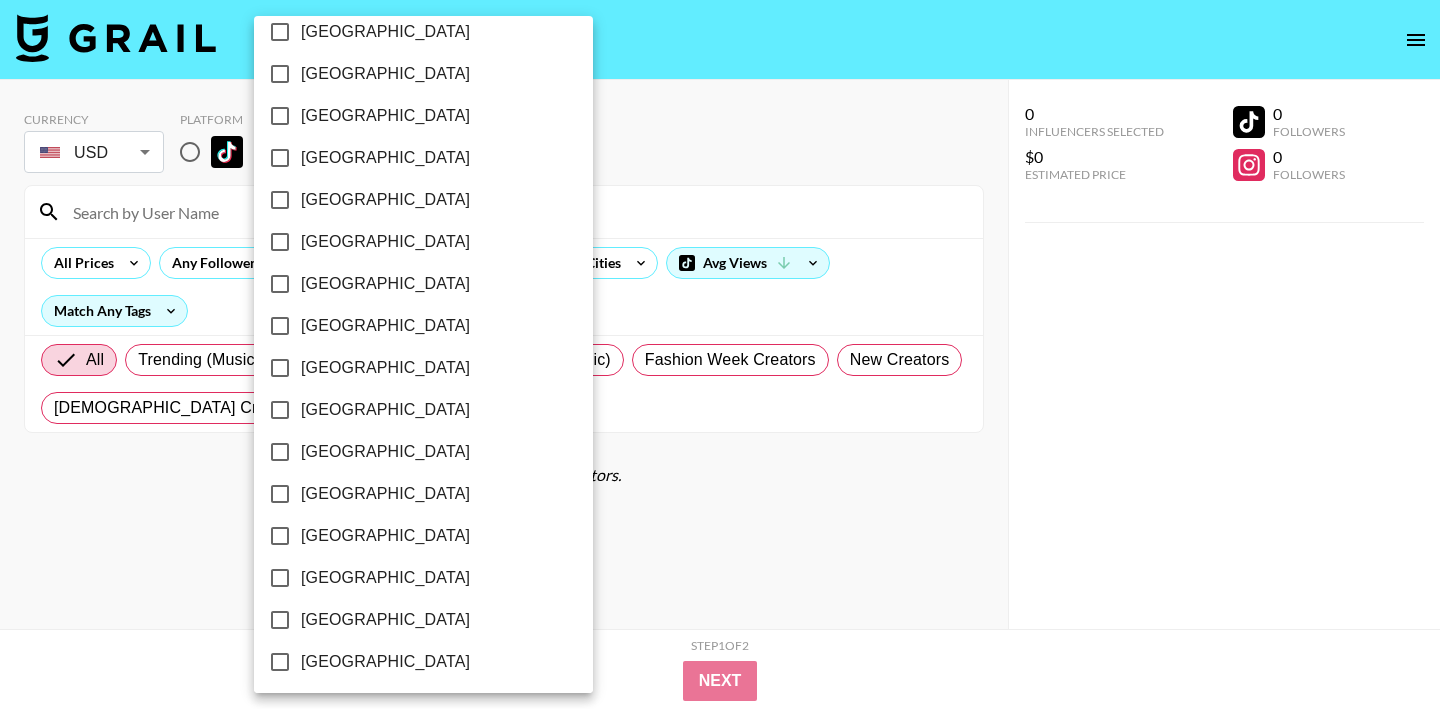 scroll, scrollTop: 1623, scrollLeft: 0, axis: vertical 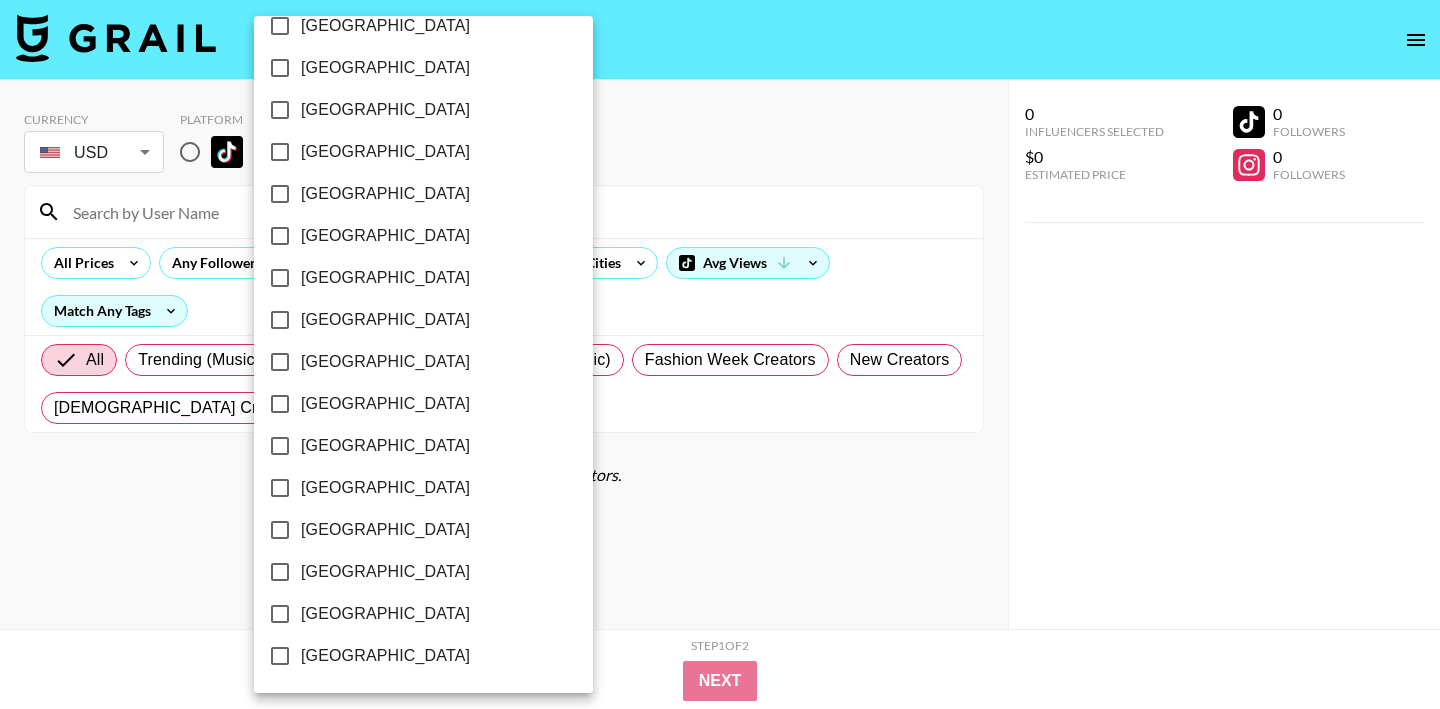 click on "[GEOGRAPHIC_DATA]" at bounding box center [385, 614] 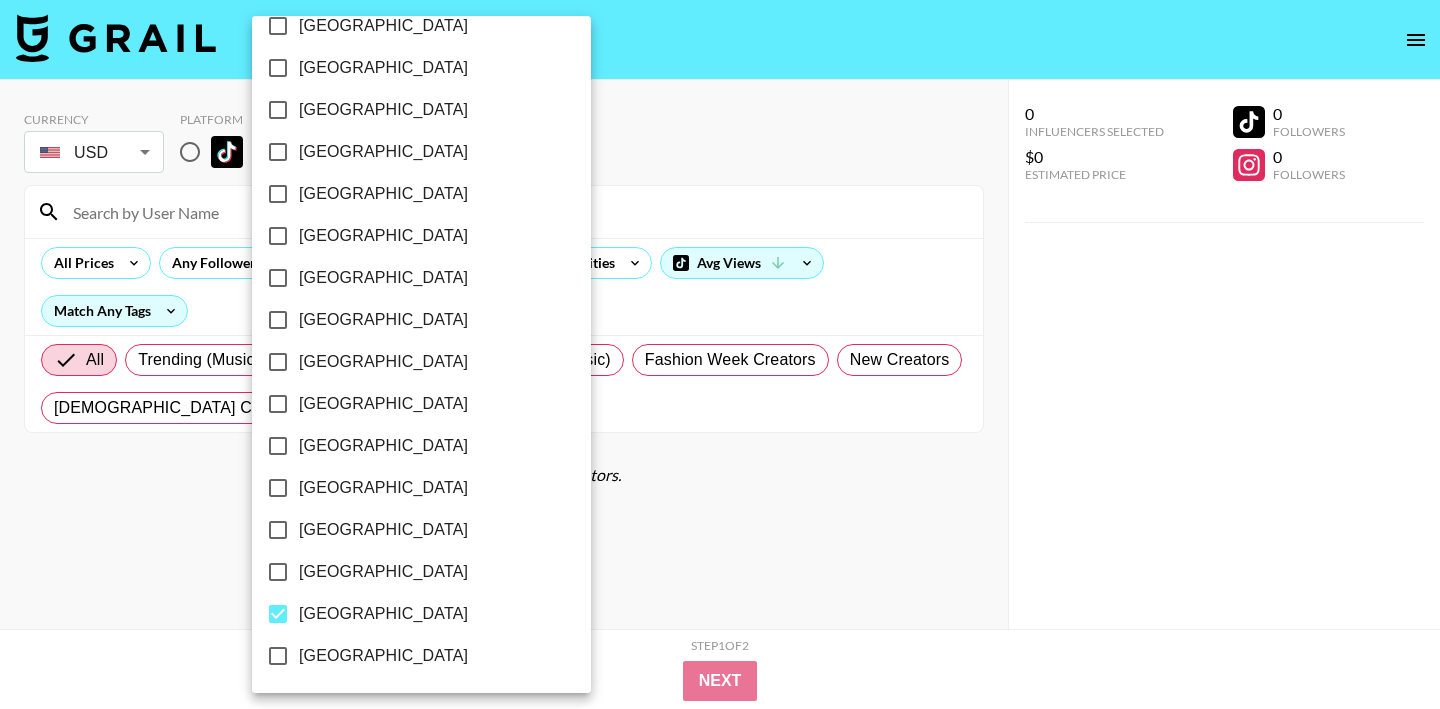 click at bounding box center [720, 354] 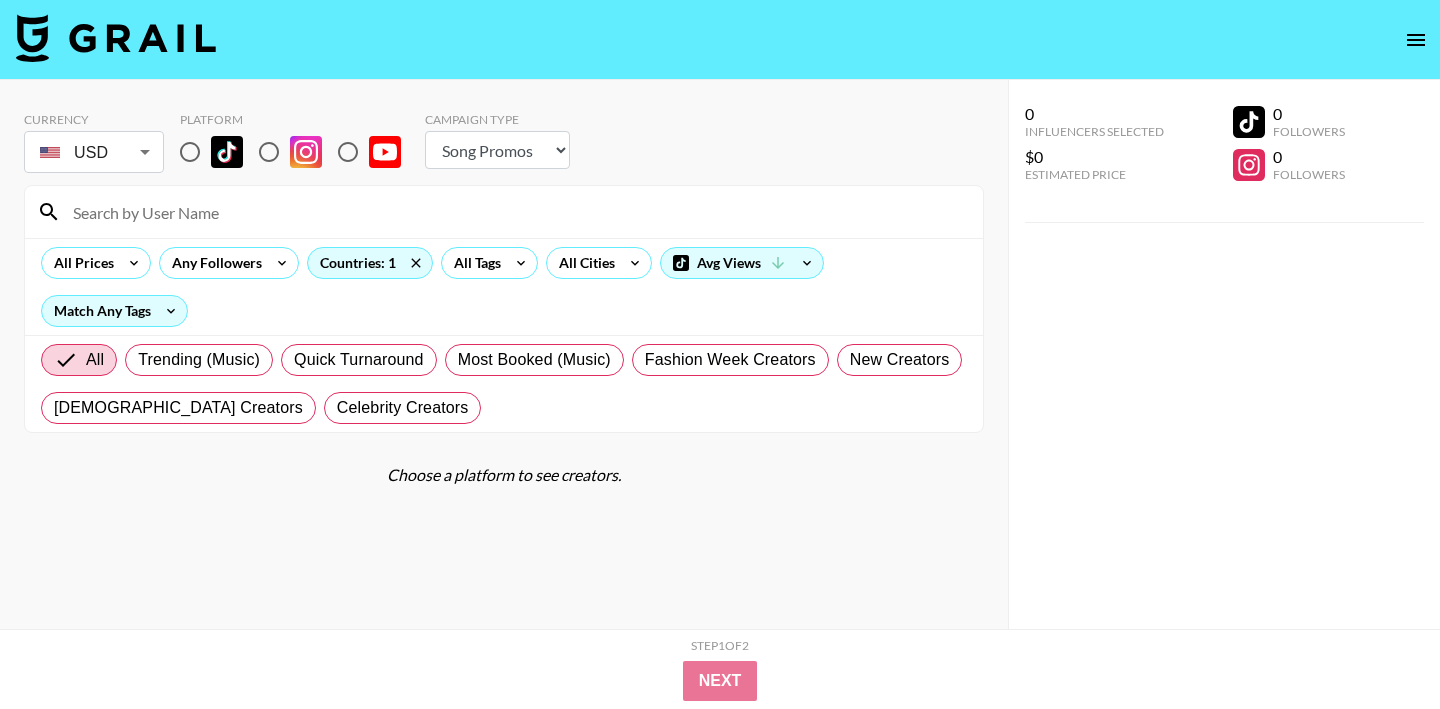 scroll, scrollTop: 45, scrollLeft: 0, axis: vertical 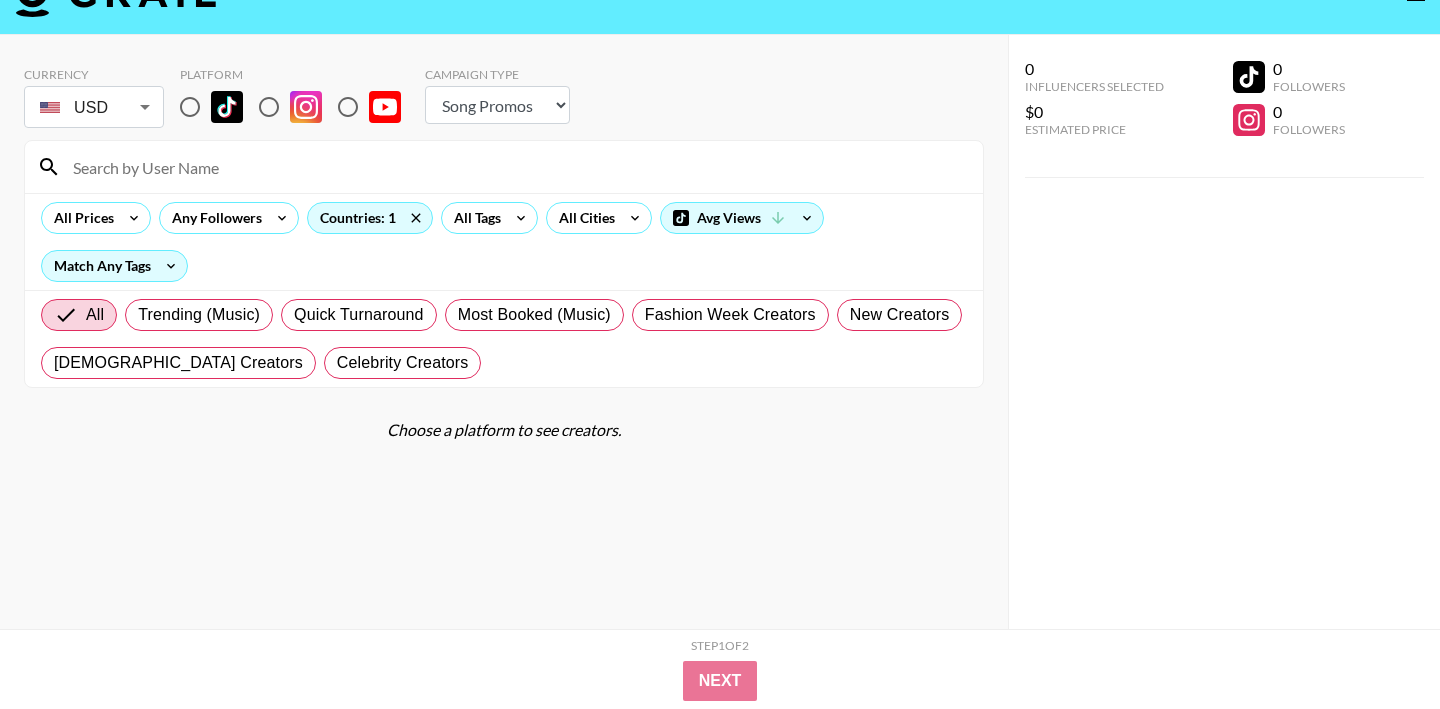 click at bounding box center (190, 107) 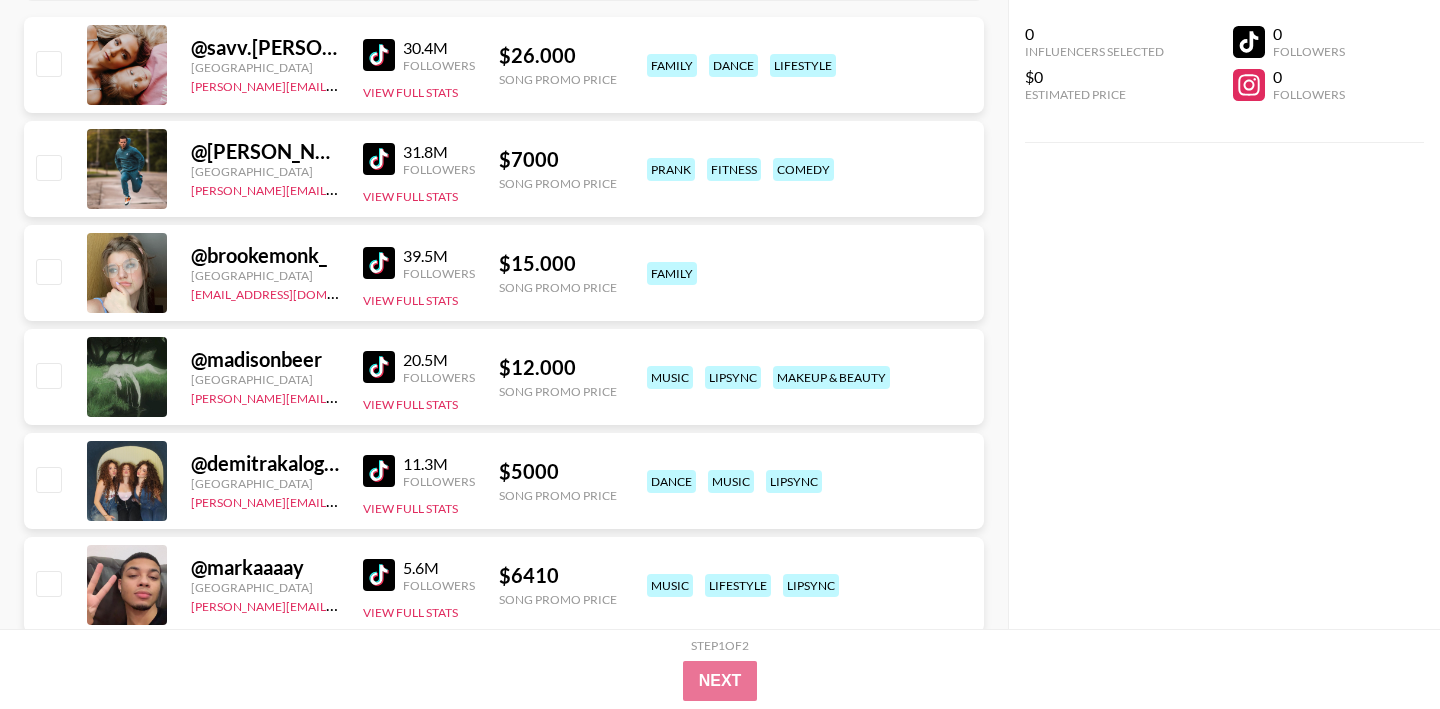 scroll, scrollTop: 0, scrollLeft: 0, axis: both 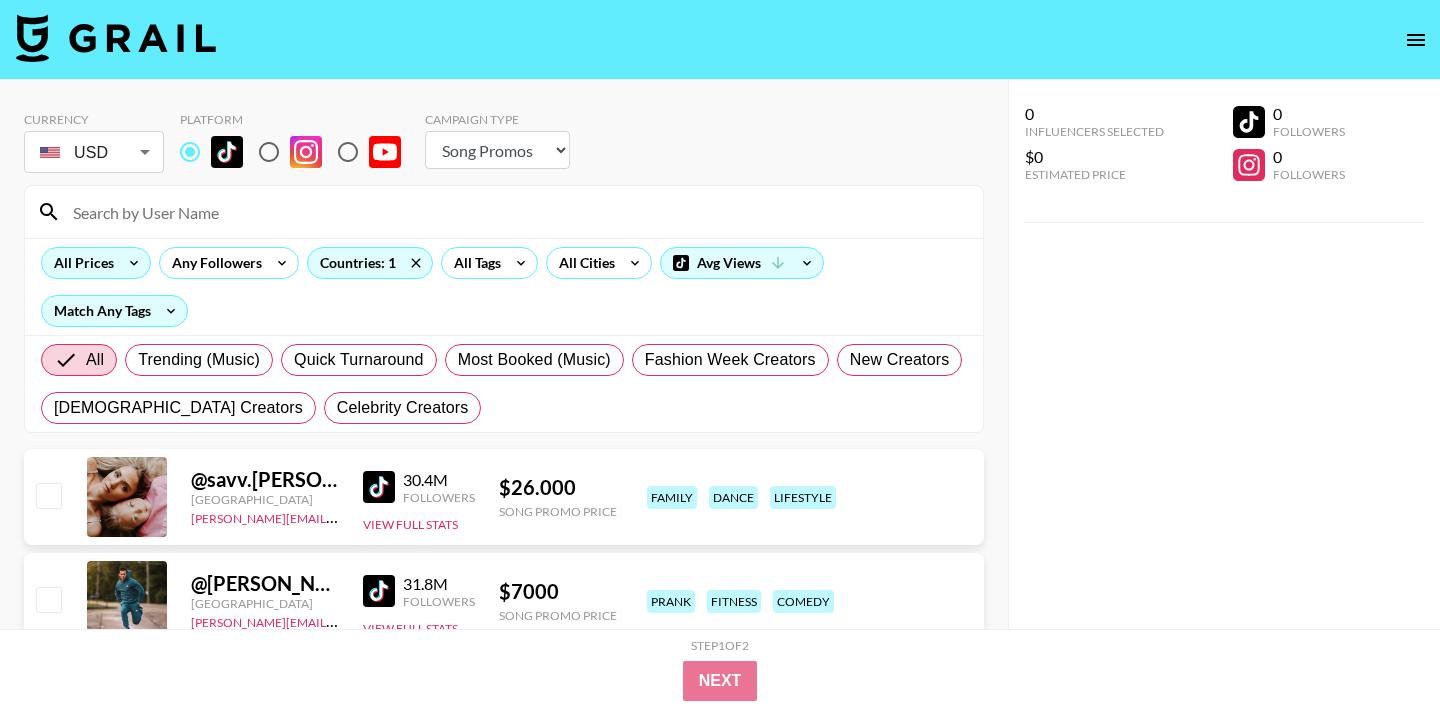 click 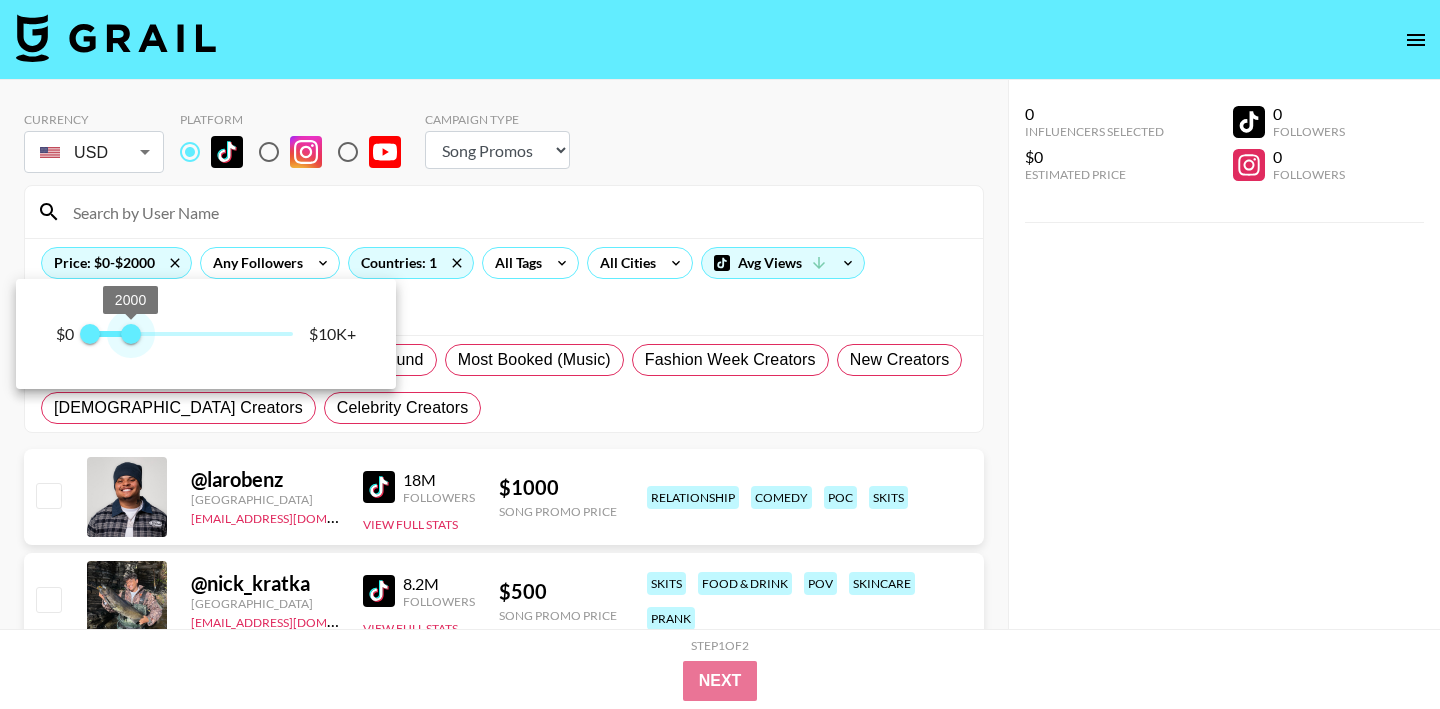 type on "2000" 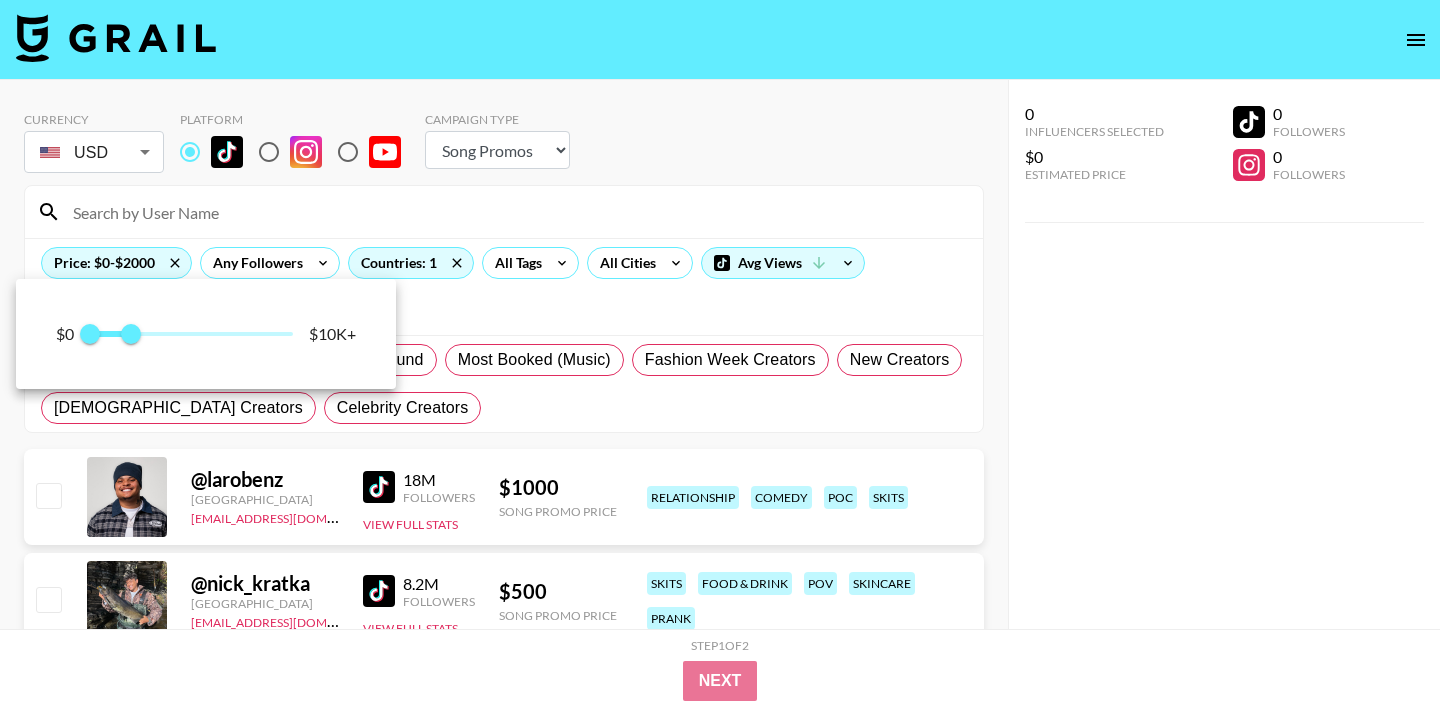 click at bounding box center (720, 354) 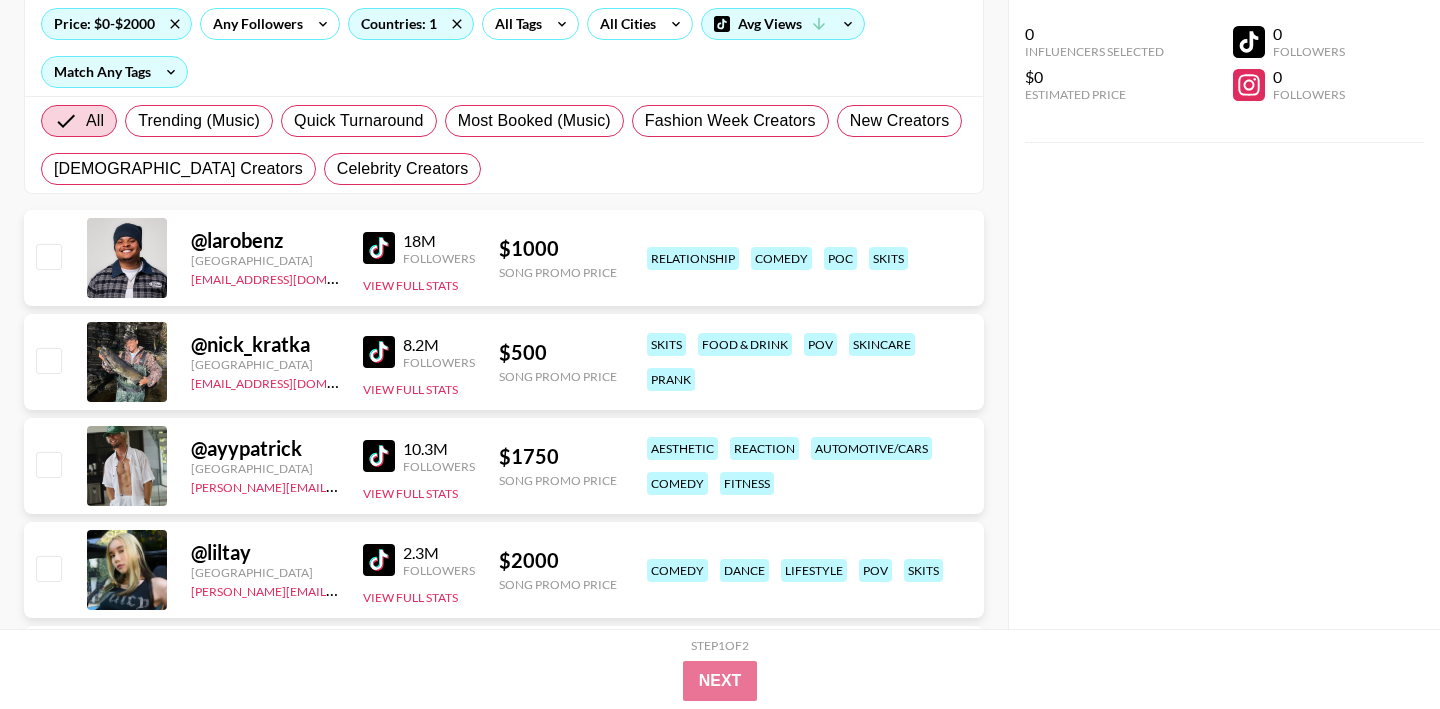 scroll, scrollTop: 281, scrollLeft: 0, axis: vertical 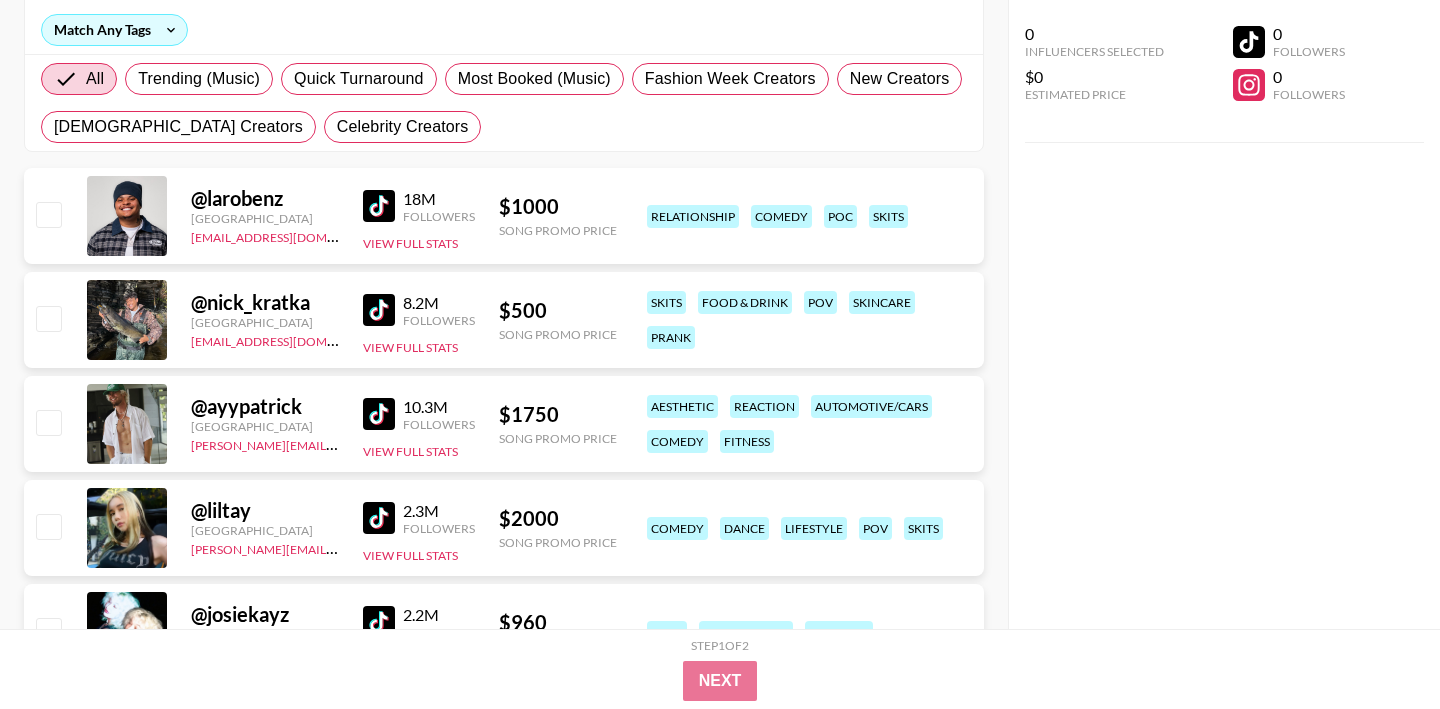 click at bounding box center (379, 310) 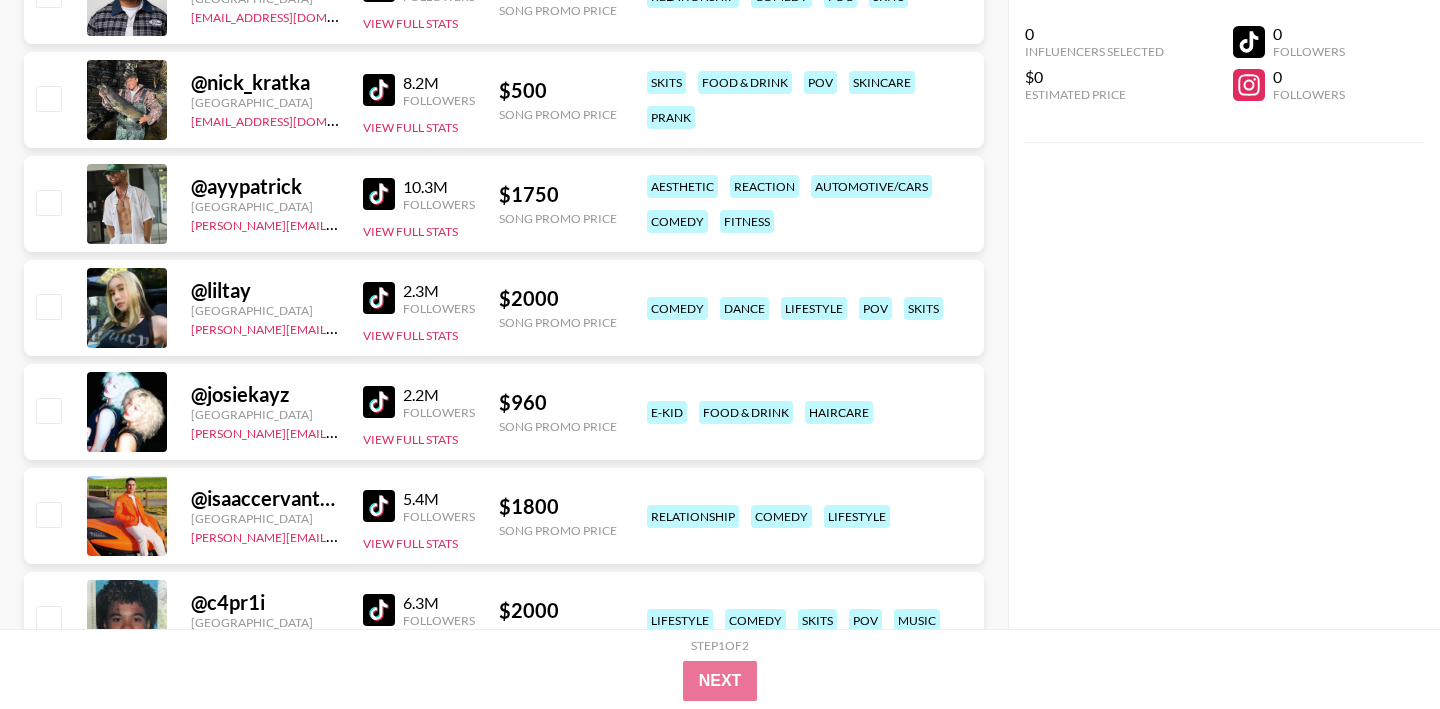 scroll, scrollTop: 506, scrollLeft: 0, axis: vertical 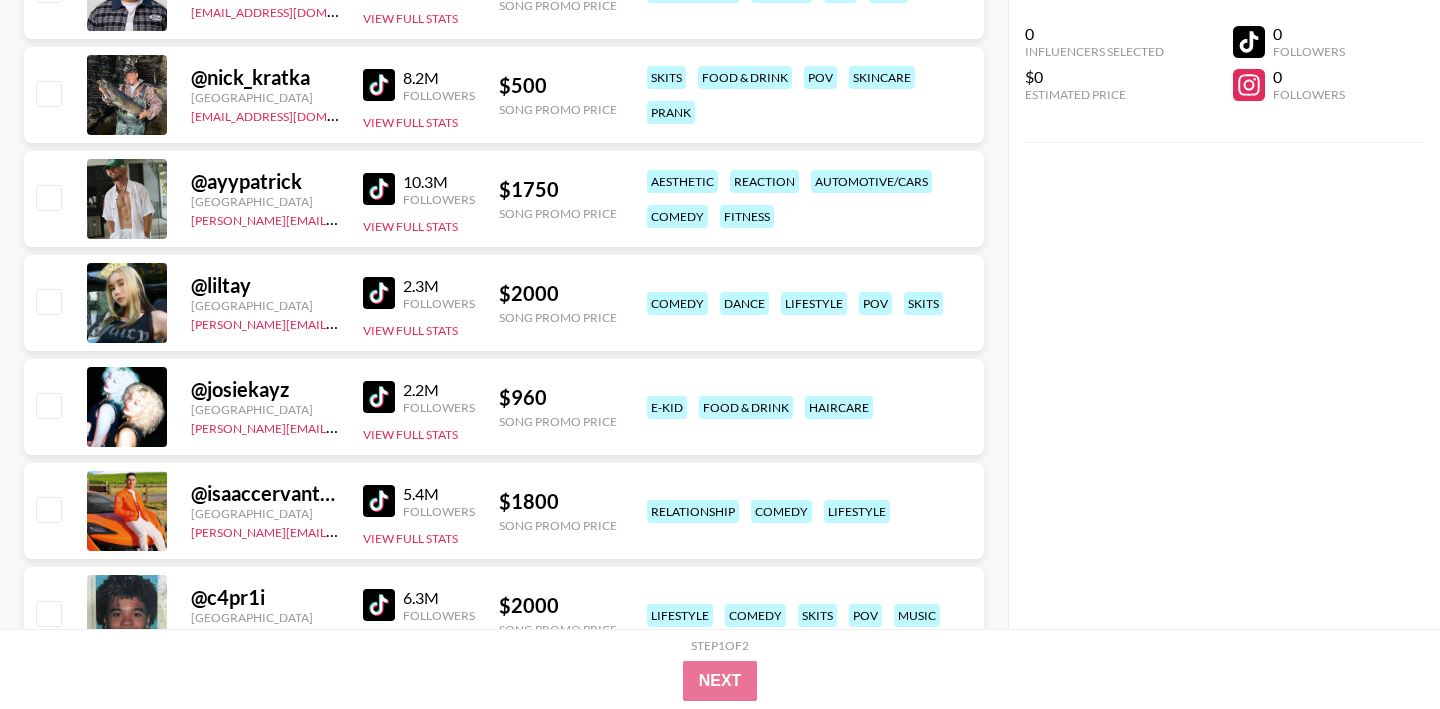 click at bounding box center [379, 397] 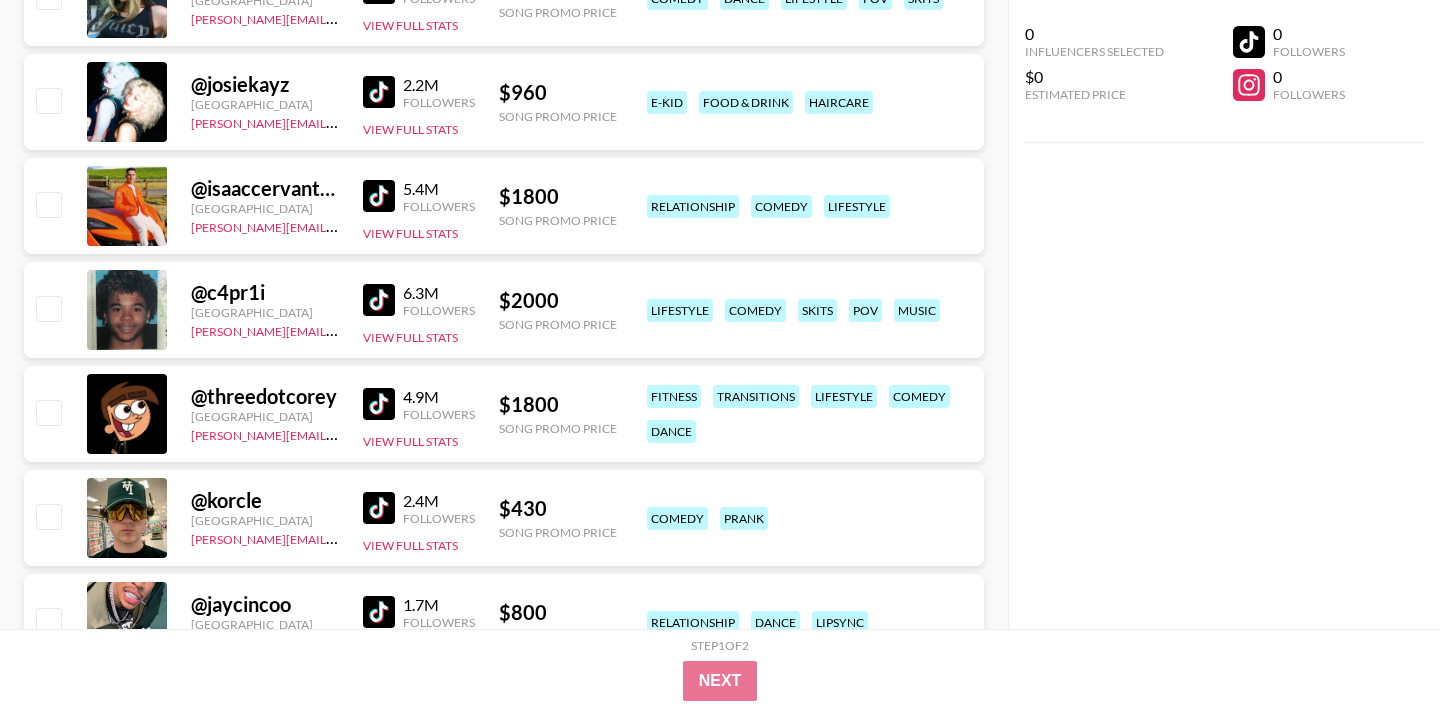 scroll, scrollTop: 1057, scrollLeft: 0, axis: vertical 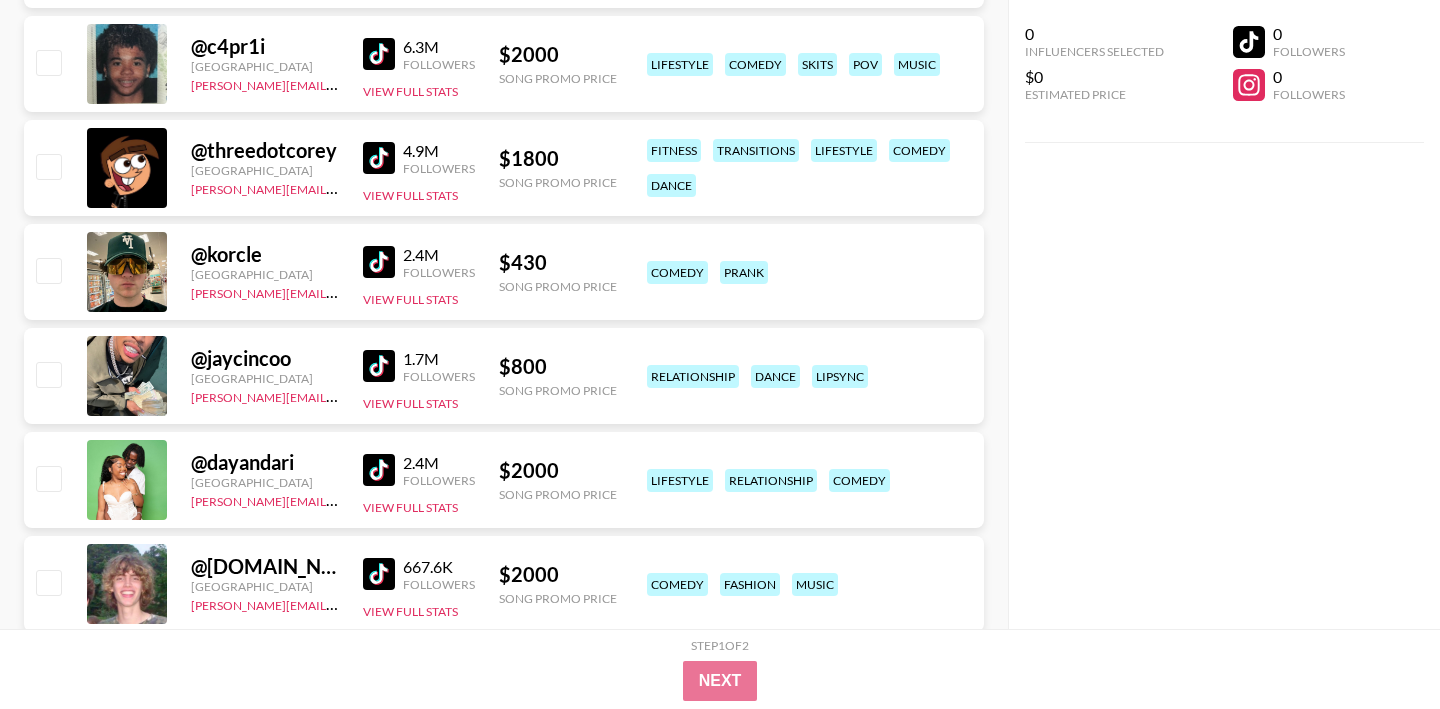 click at bounding box center [379, 262] 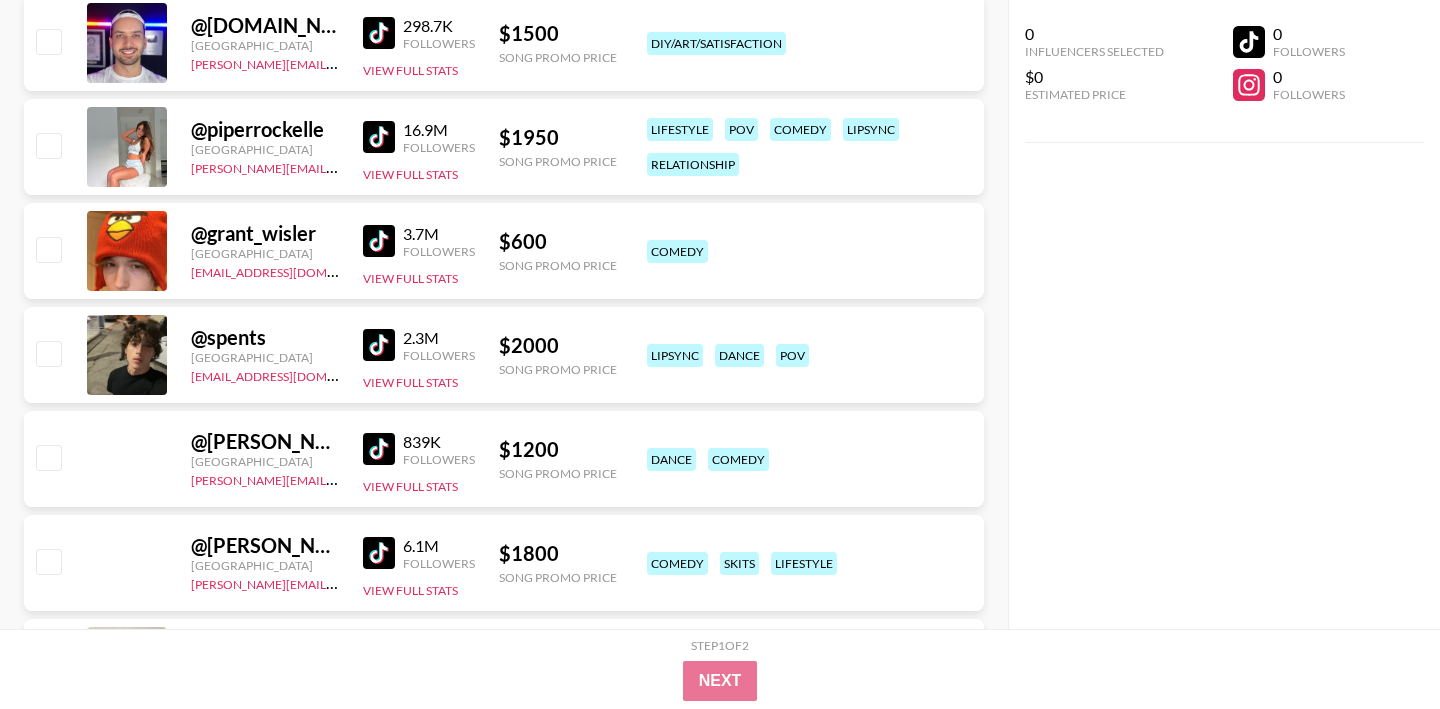 scroll, scrollTop: 3562, scrollLeft: 0, axis: vertical 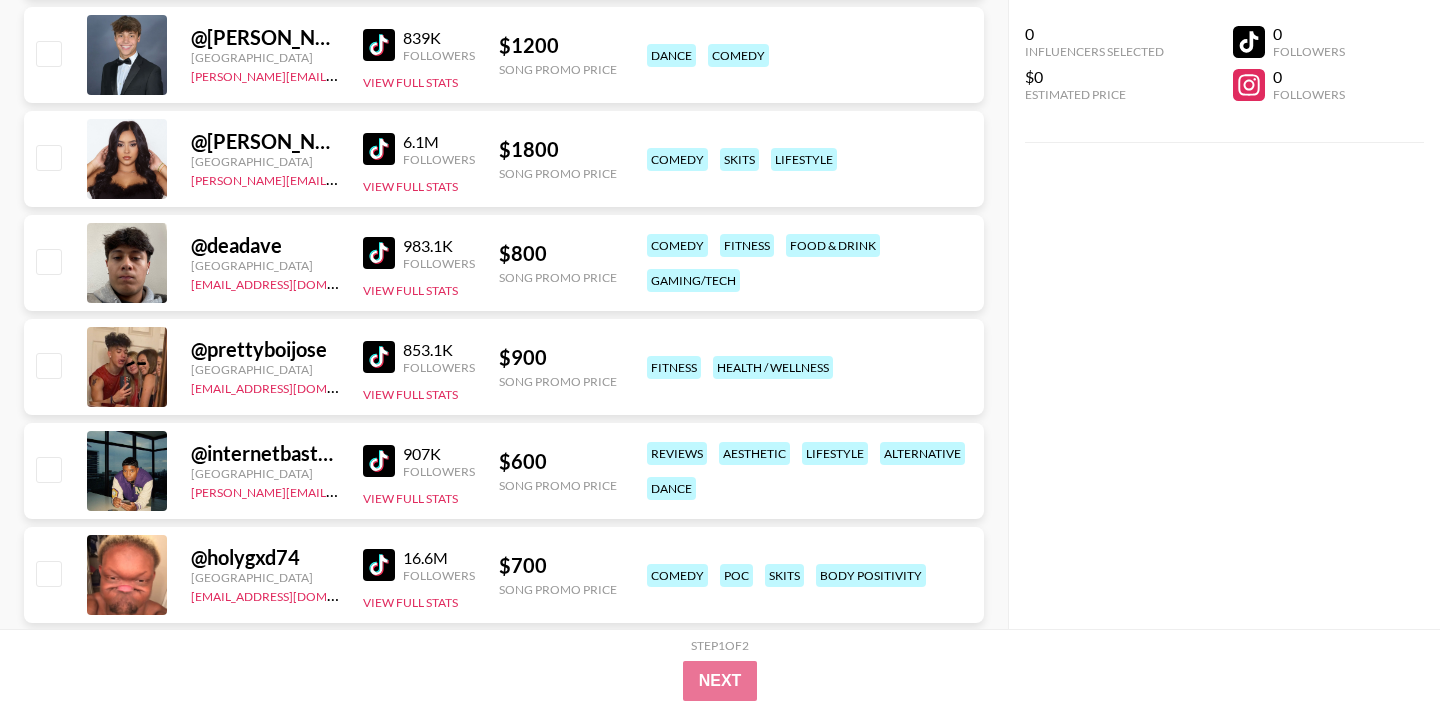 click at bounding box center (379, 149) 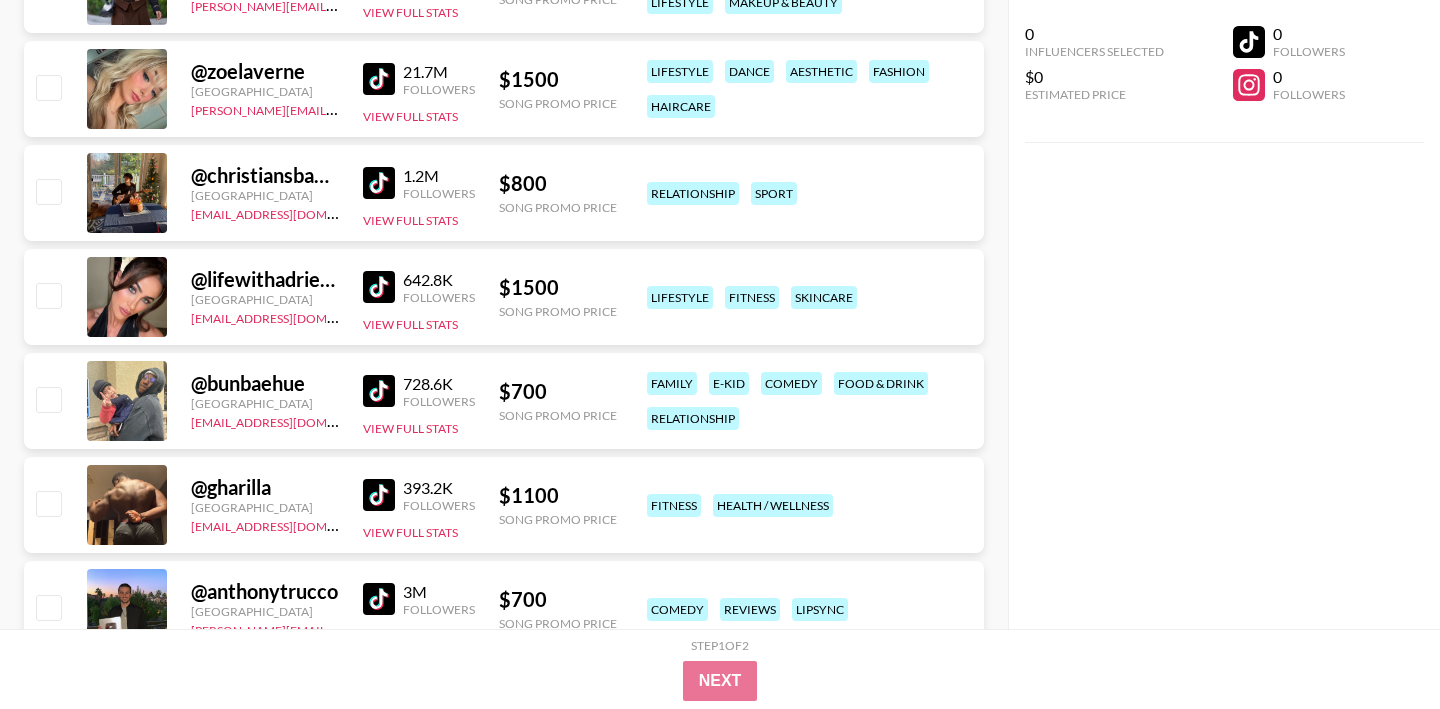 scroll, scrollTop: 5283, scrollLeft: 0, axis: vertical 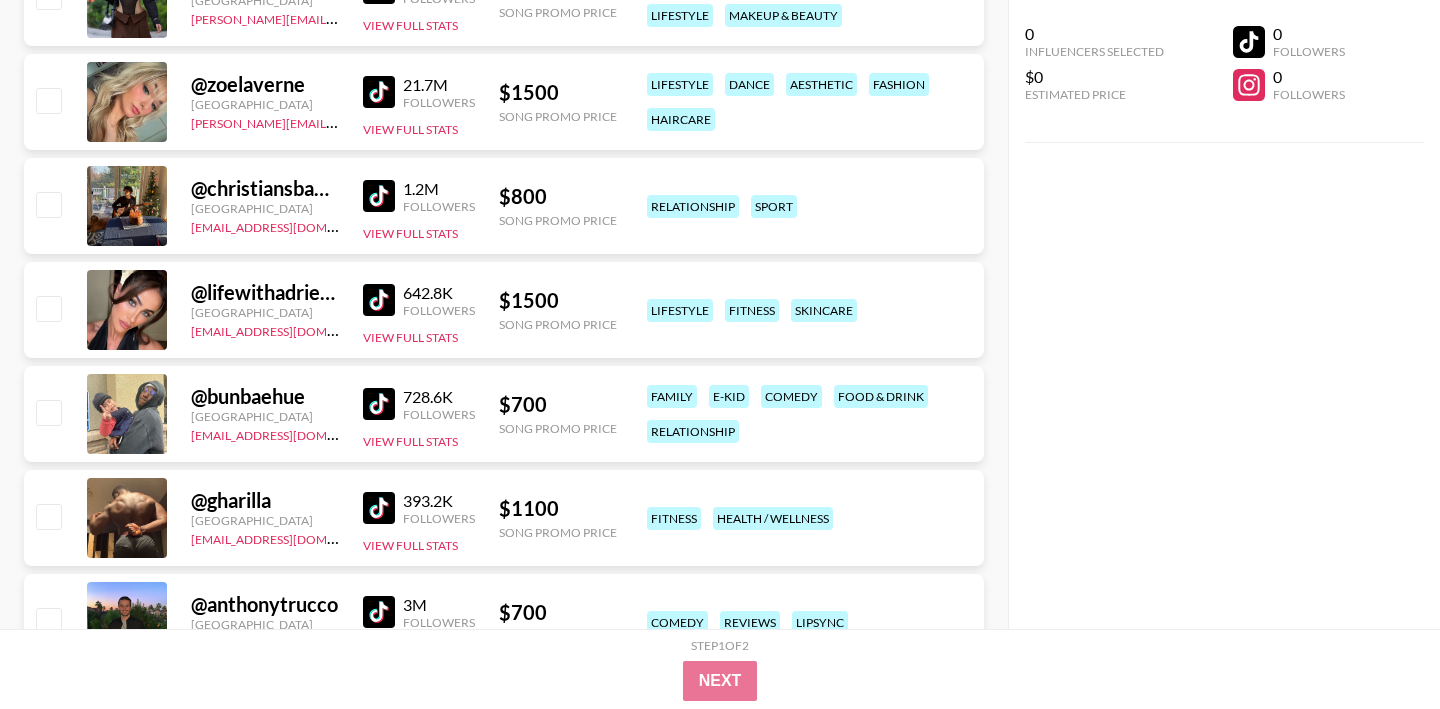 click at bounding box center (379, 300) 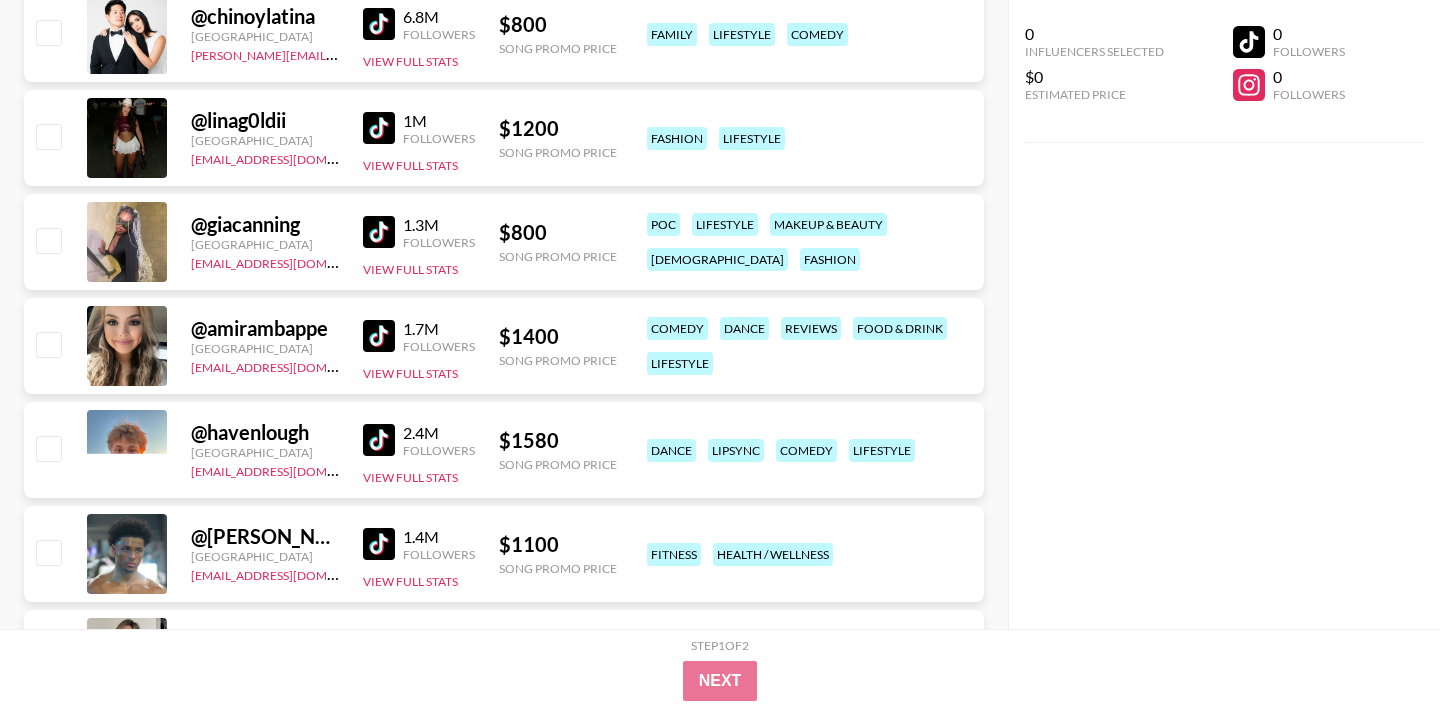 scroll, scrollTop: 7633, scrollLeft: 0, axis: vertical 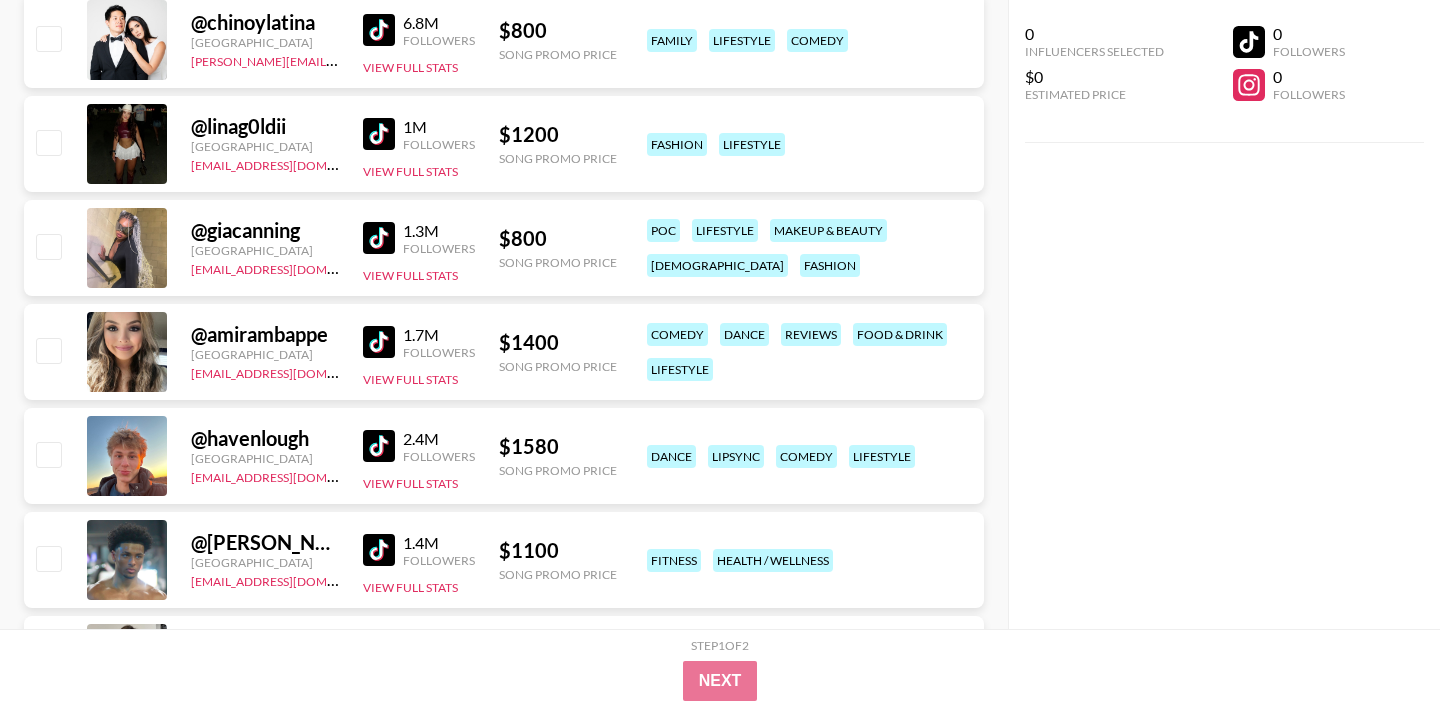 click at bounding box center (379, 134) 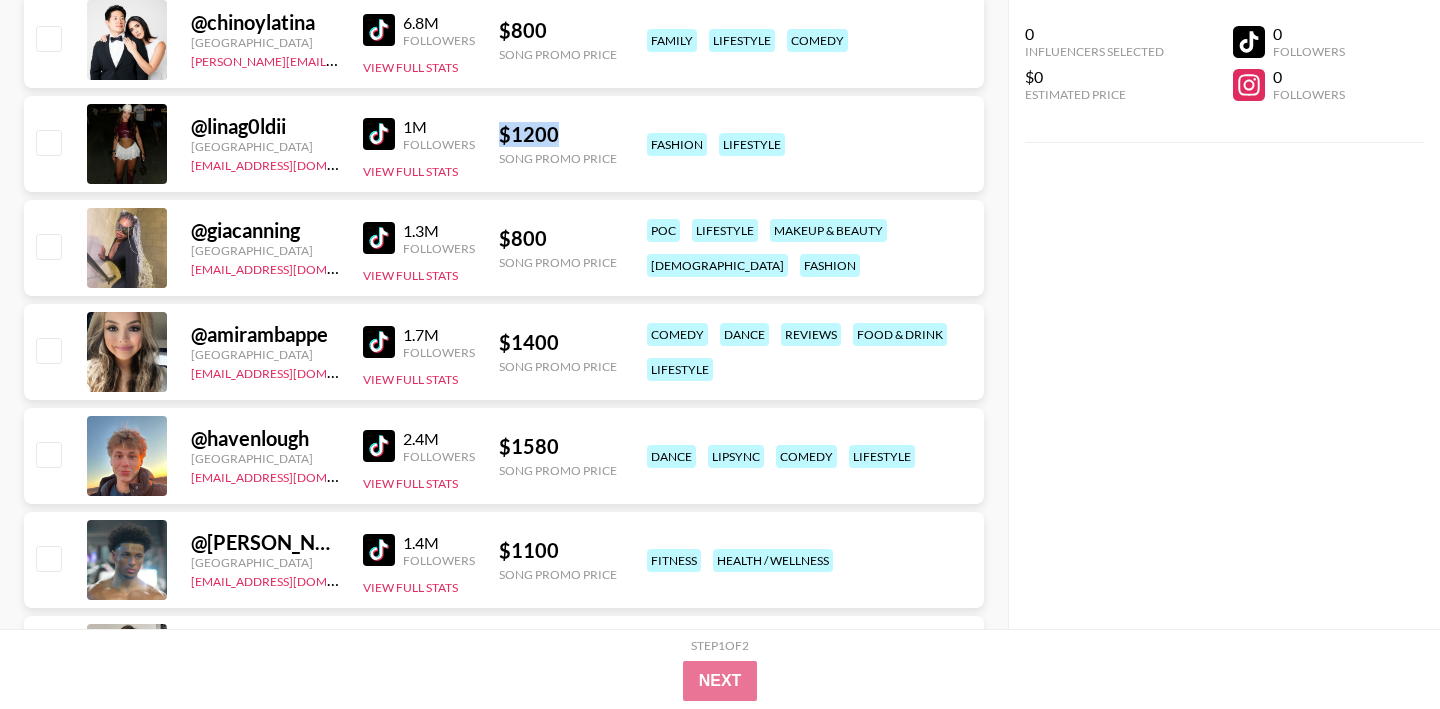 copy on "$ 1200" 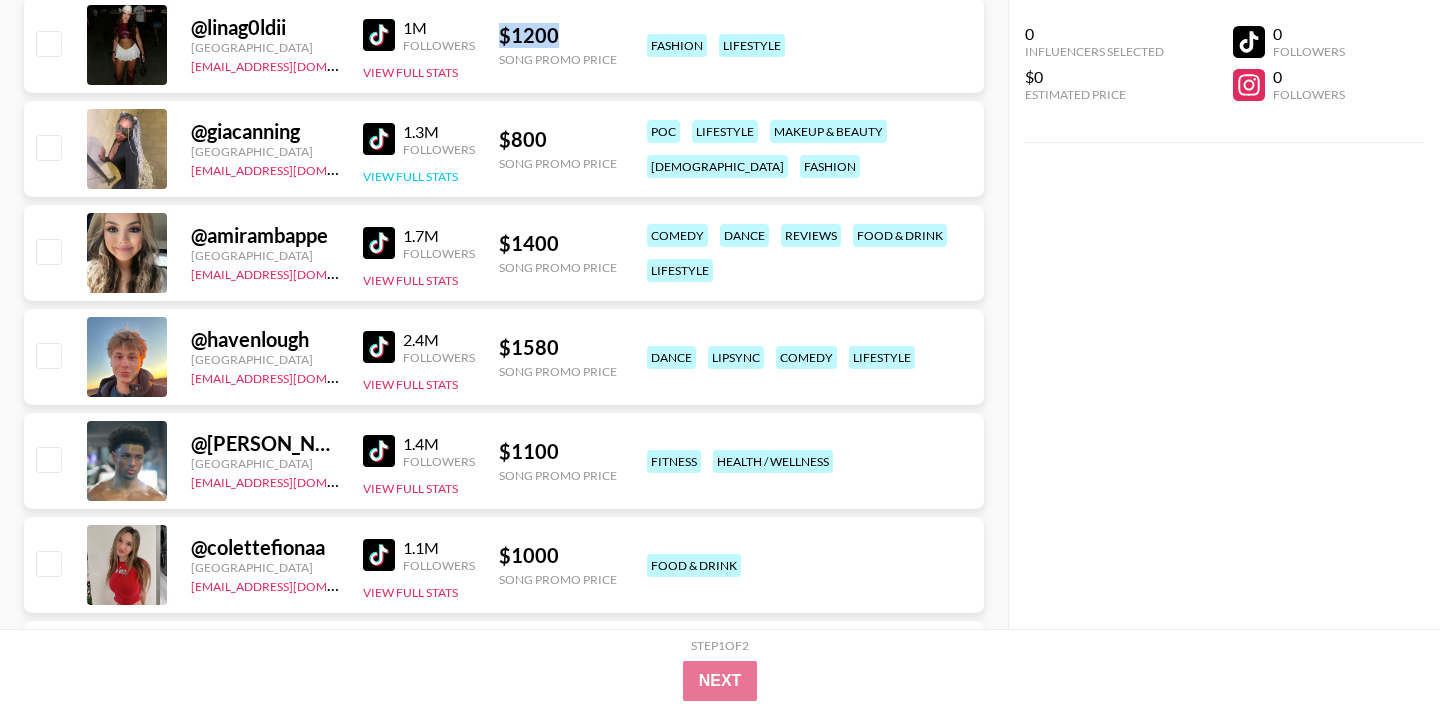 scroll, scrollTop: 7748, scrollLeft: 0, axis: vertical 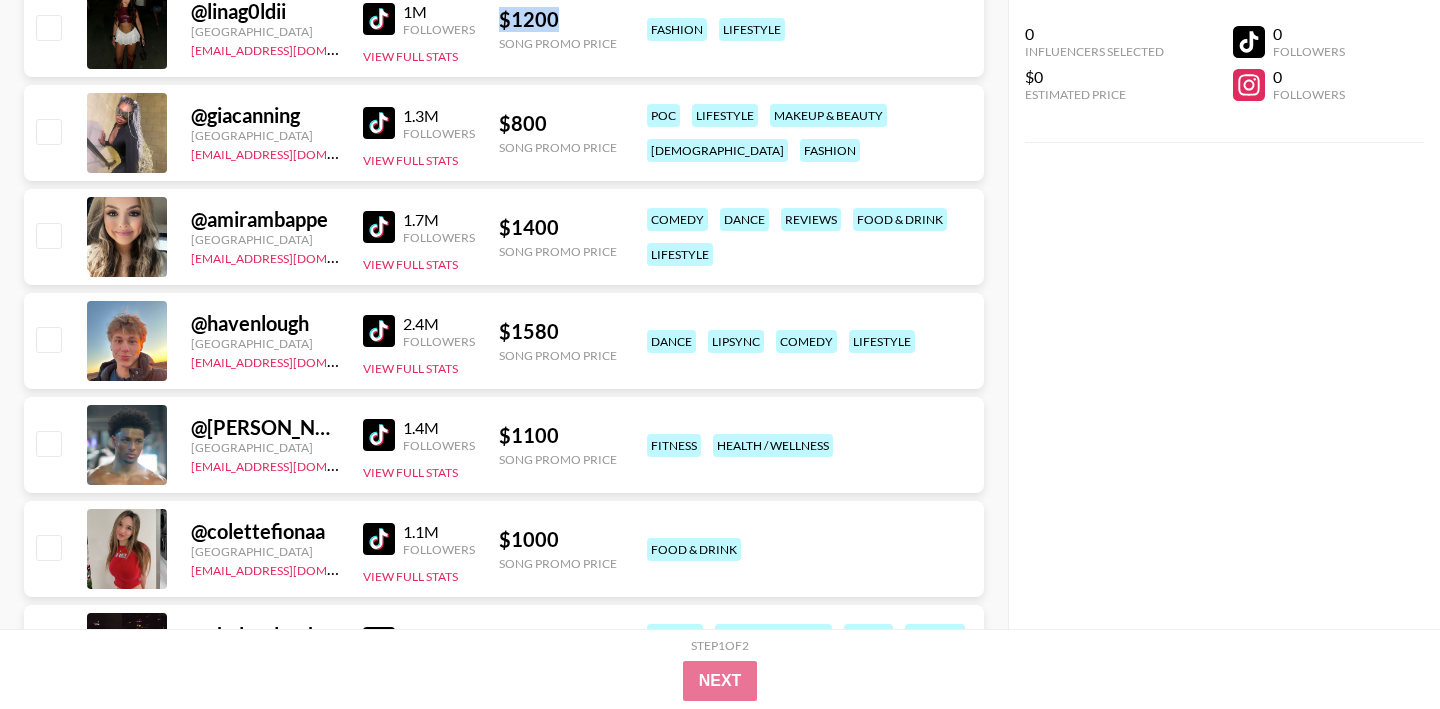 click at bounding box center (379, 123) 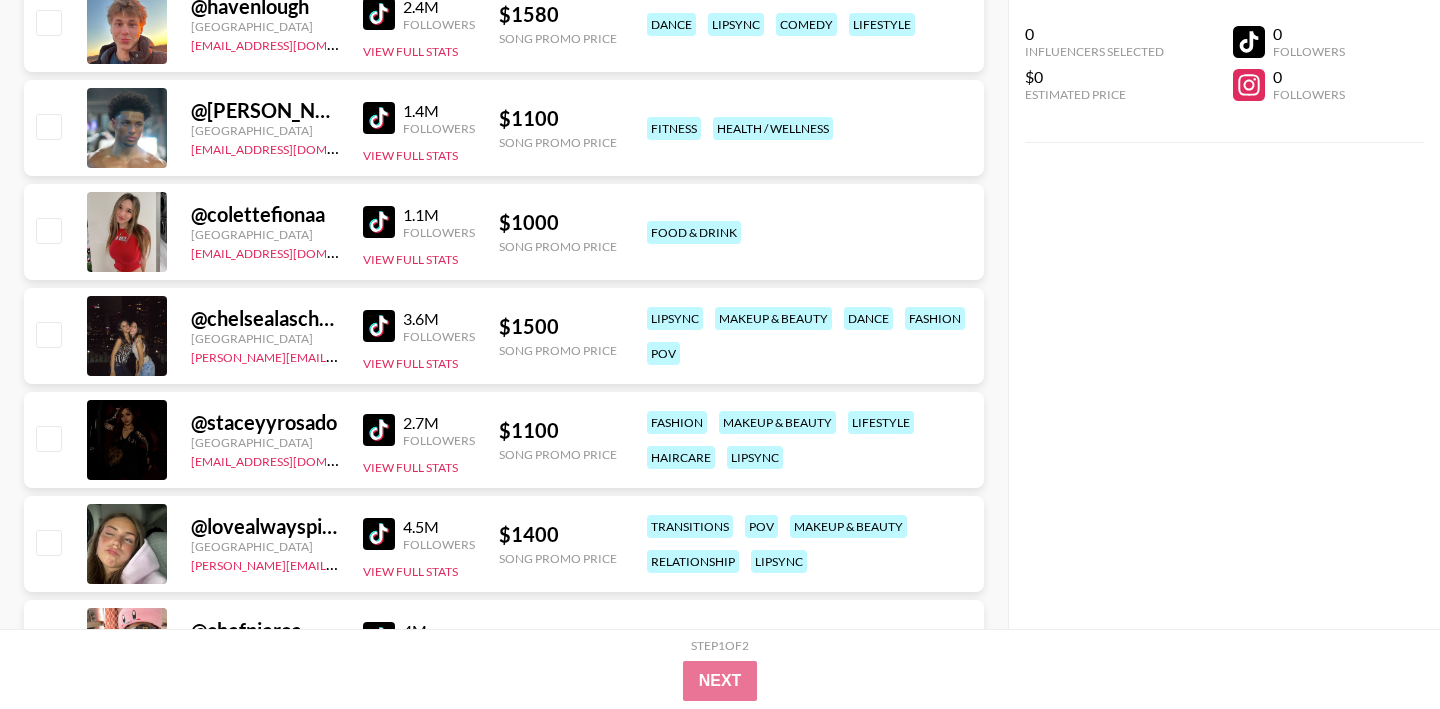 scroll, scrollTop: 8158, scrollLeft: 0, axis: vertical 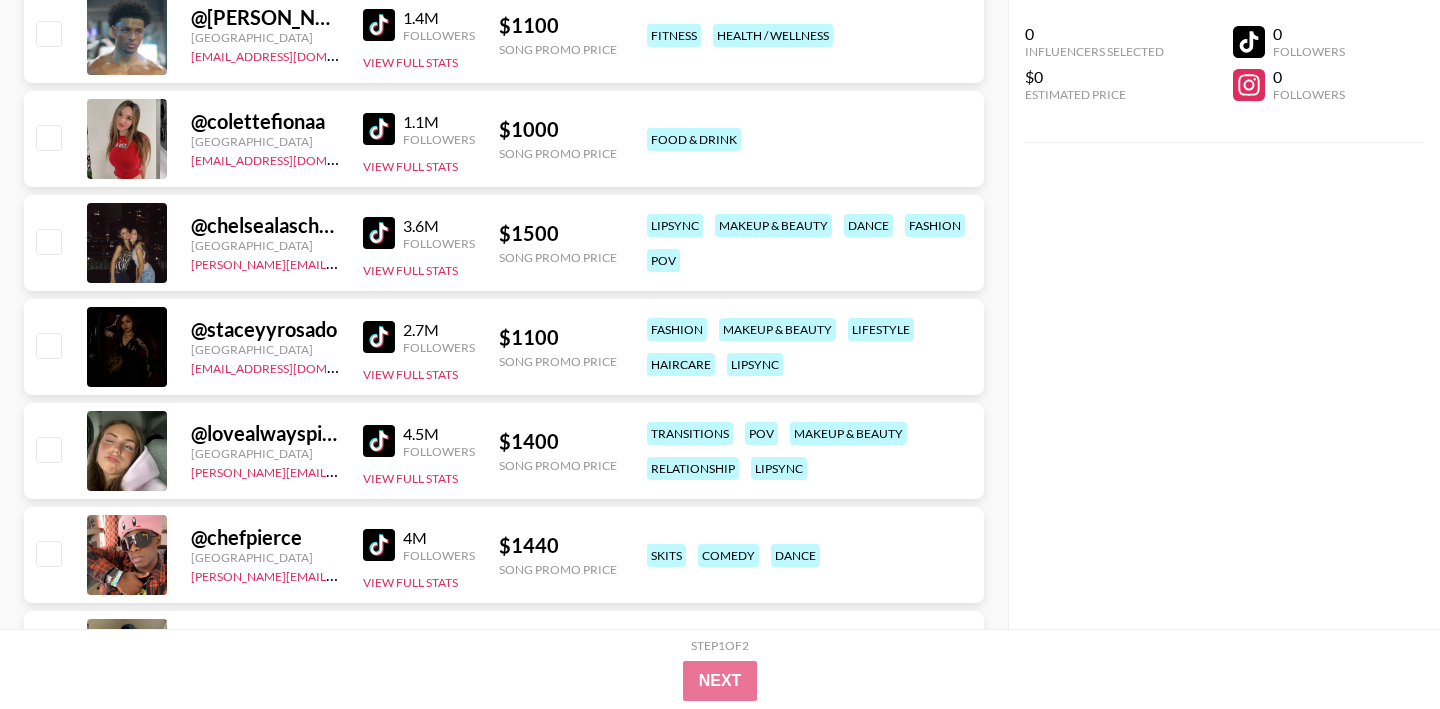 click at bounding box center [379, 129] 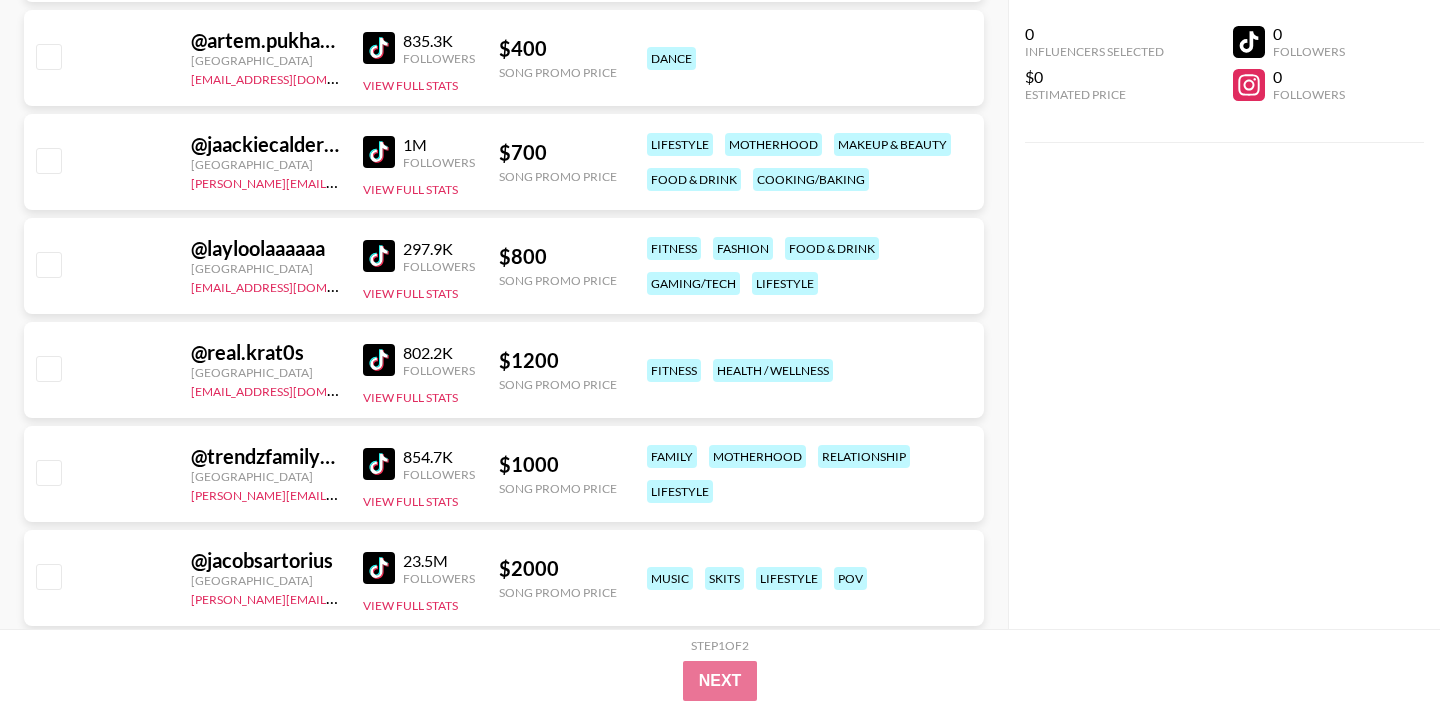 scroll, scrollTop: 11188, scrollLeft: 0, axis: vertical 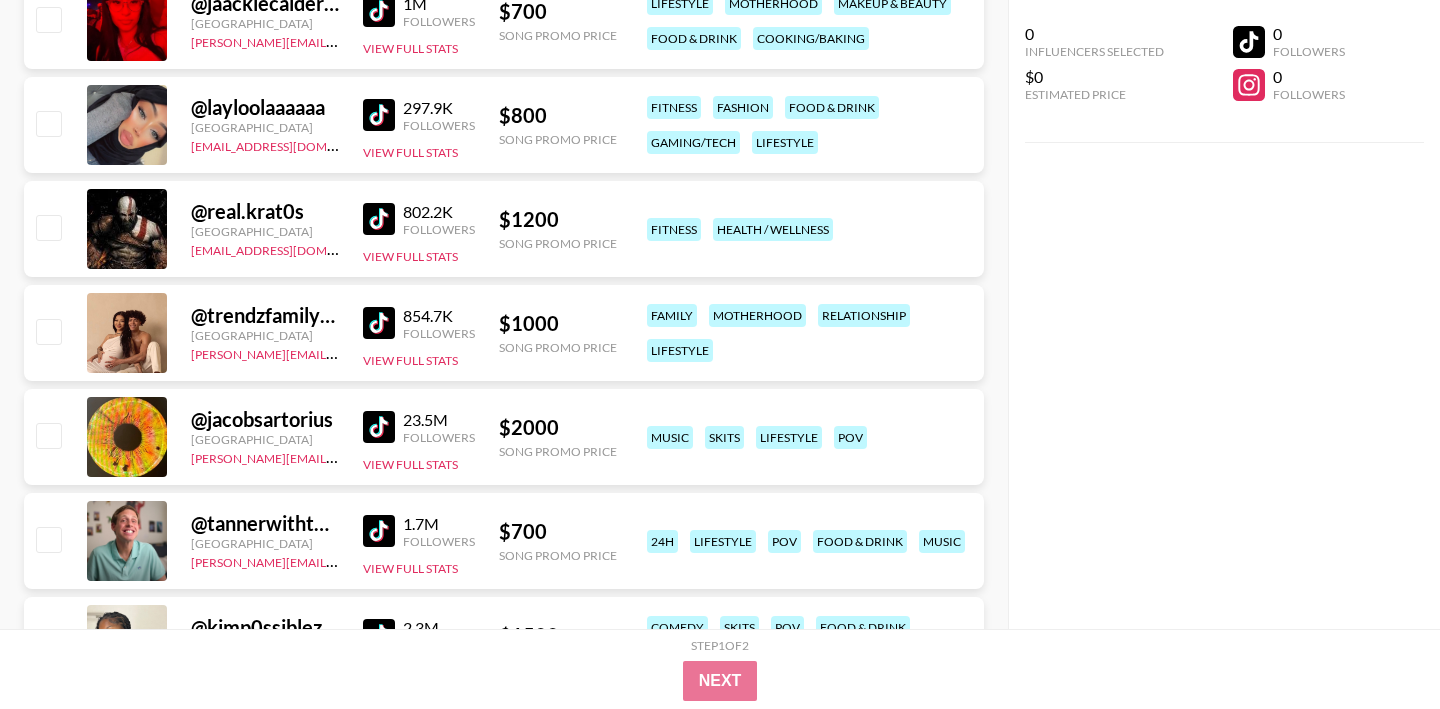 click at bounding box center (379, 115) 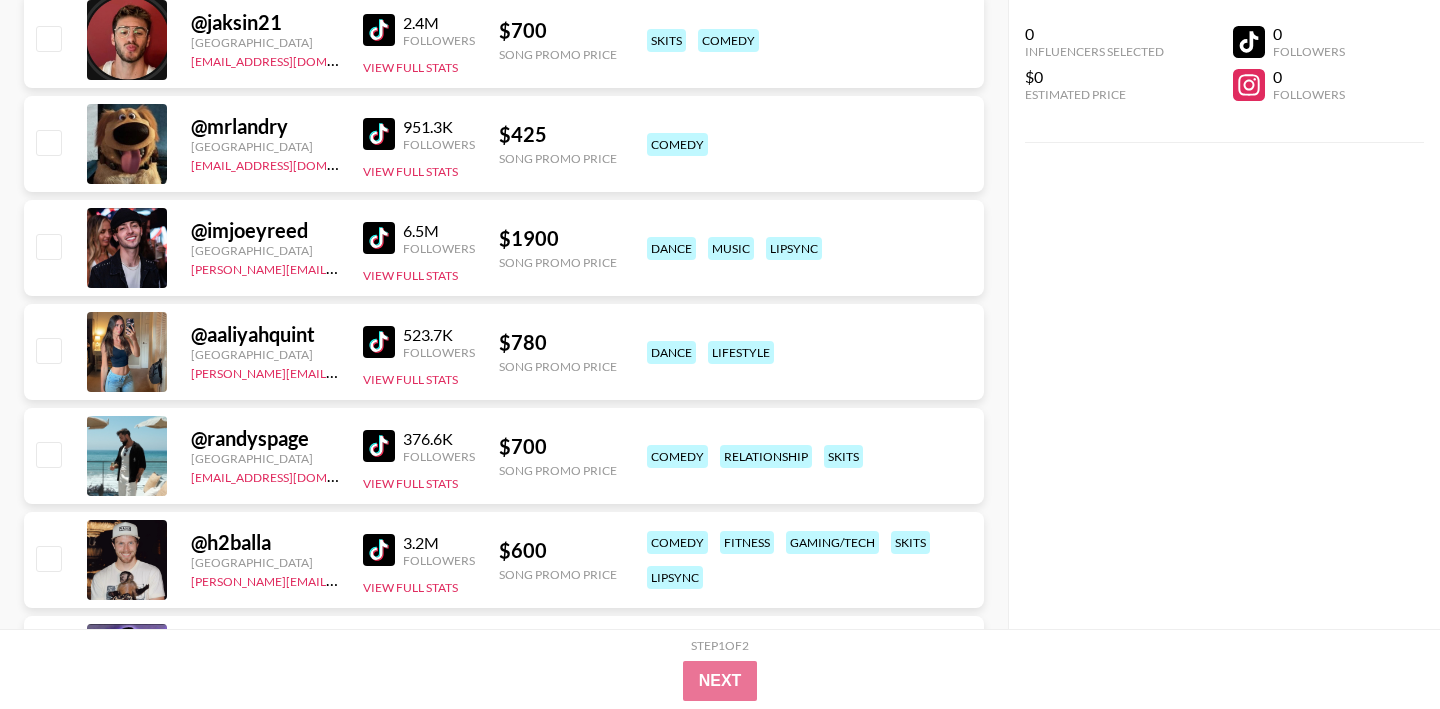 scroll, scrollTop: 13134, scrollLeft: 0, axis: vertical 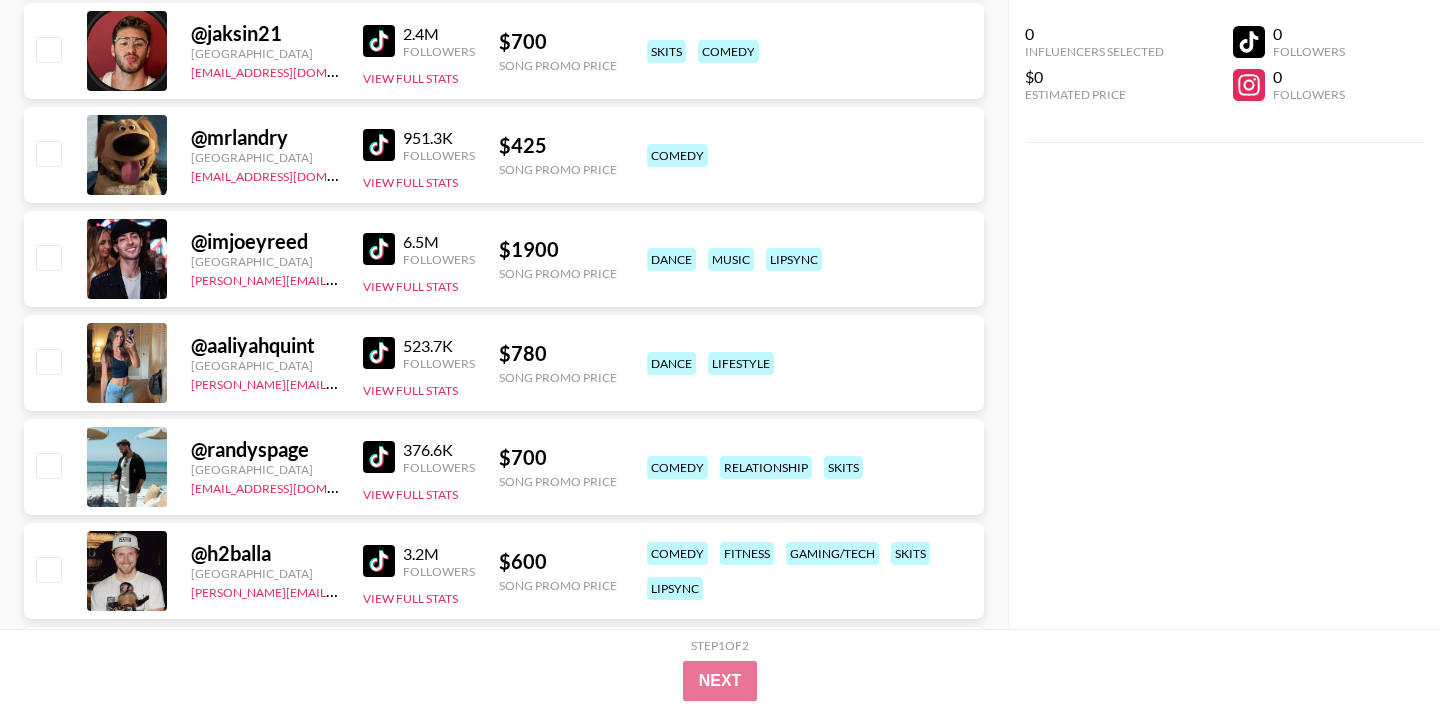 click at bounding box center (379, 353) 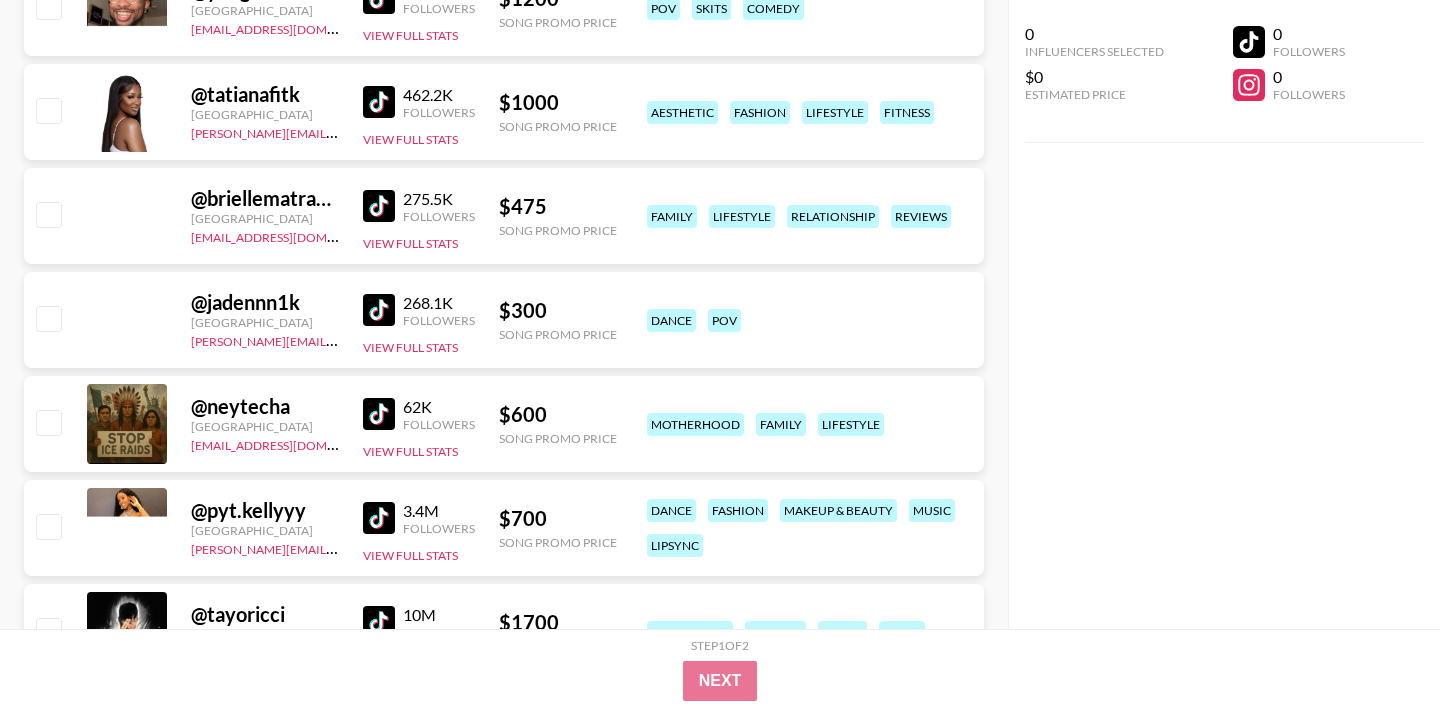scroll, scrollTop: 23841, scrollLeft: 0, axis: vertical 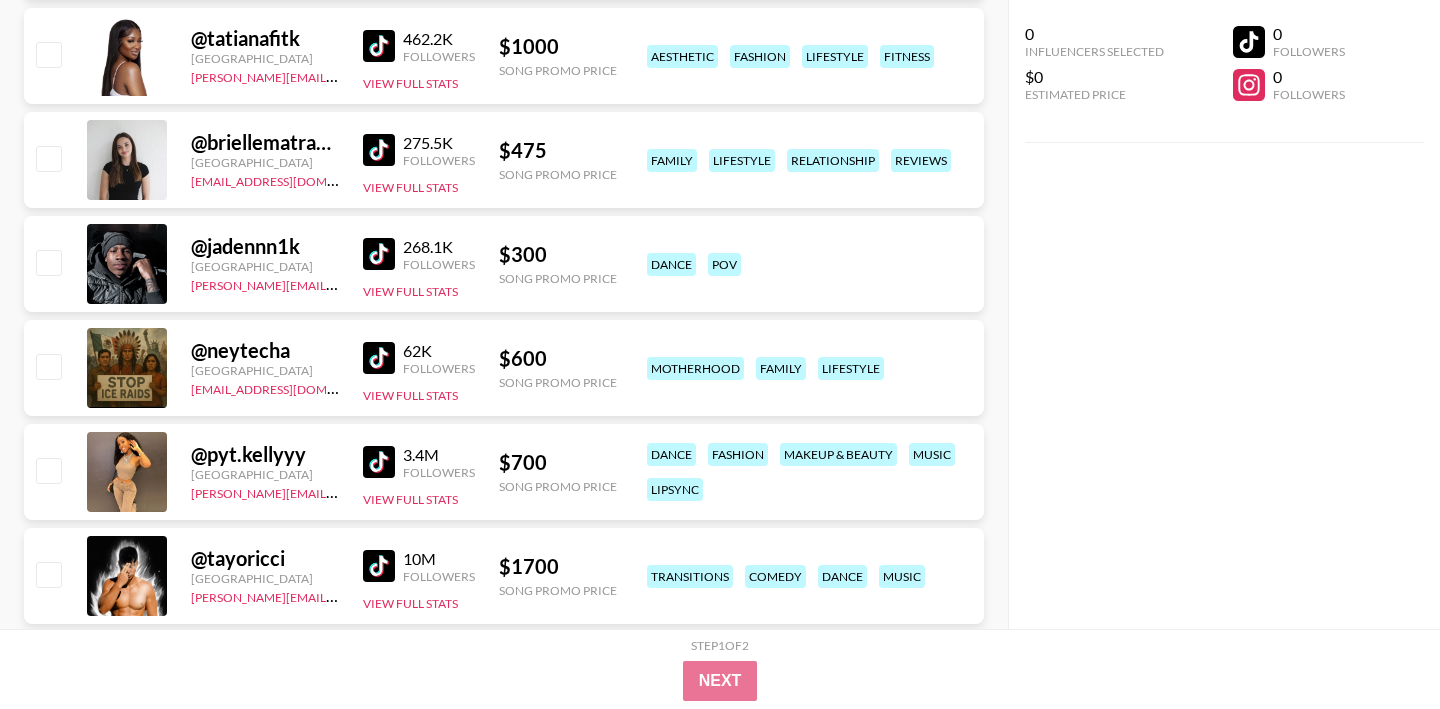click at bounding box center (379, 150) 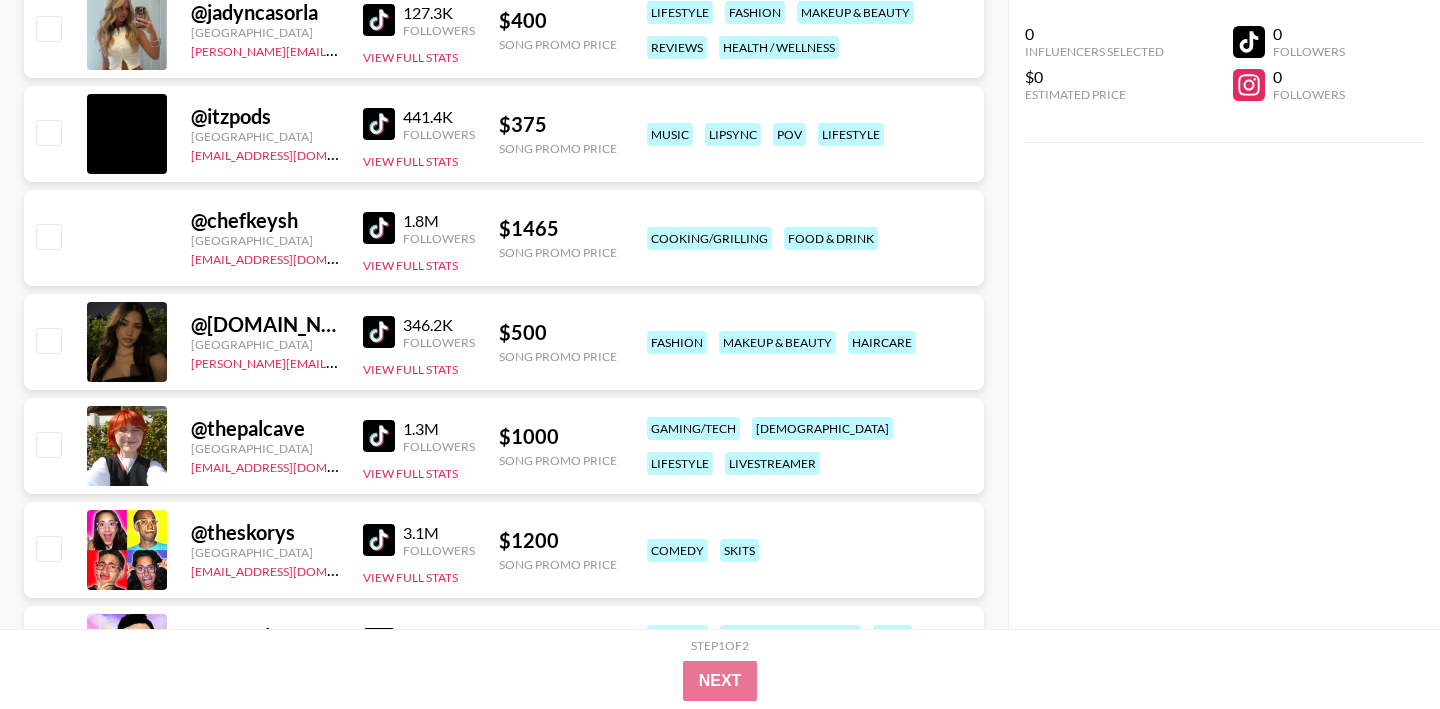 scroll, scrollTop: 27129, scrollLeft: 0, axis: vertical 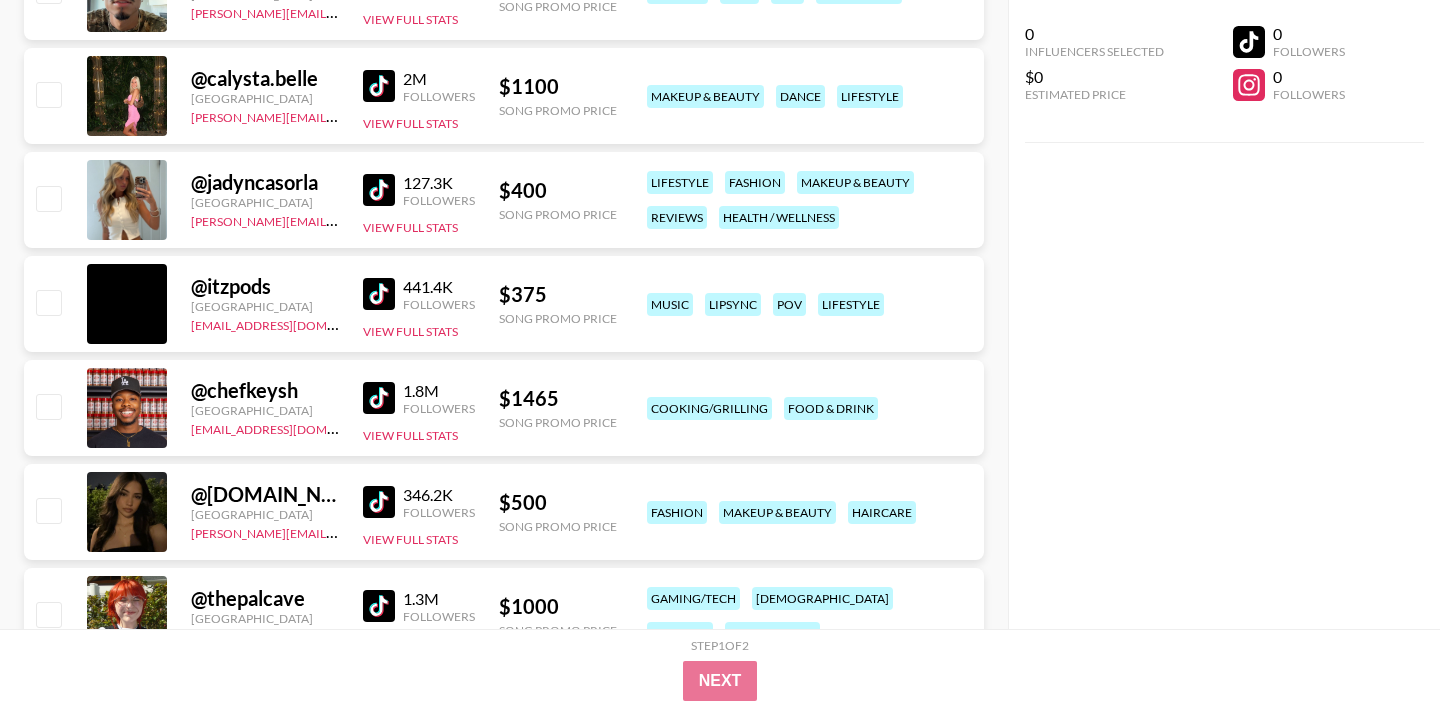 click at bounding box center (383, 190) 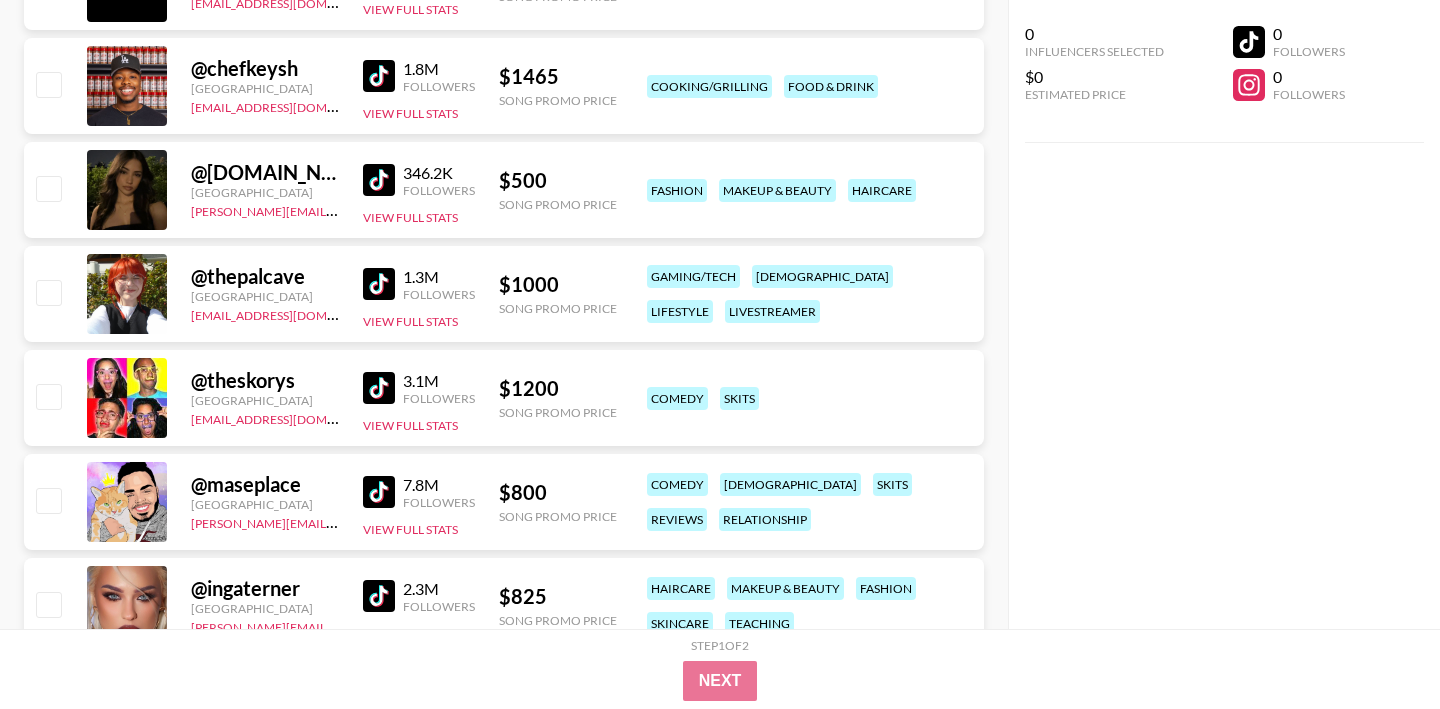 scroll, scrollTop: 27447, scrollLeft: 0, axis: vertical 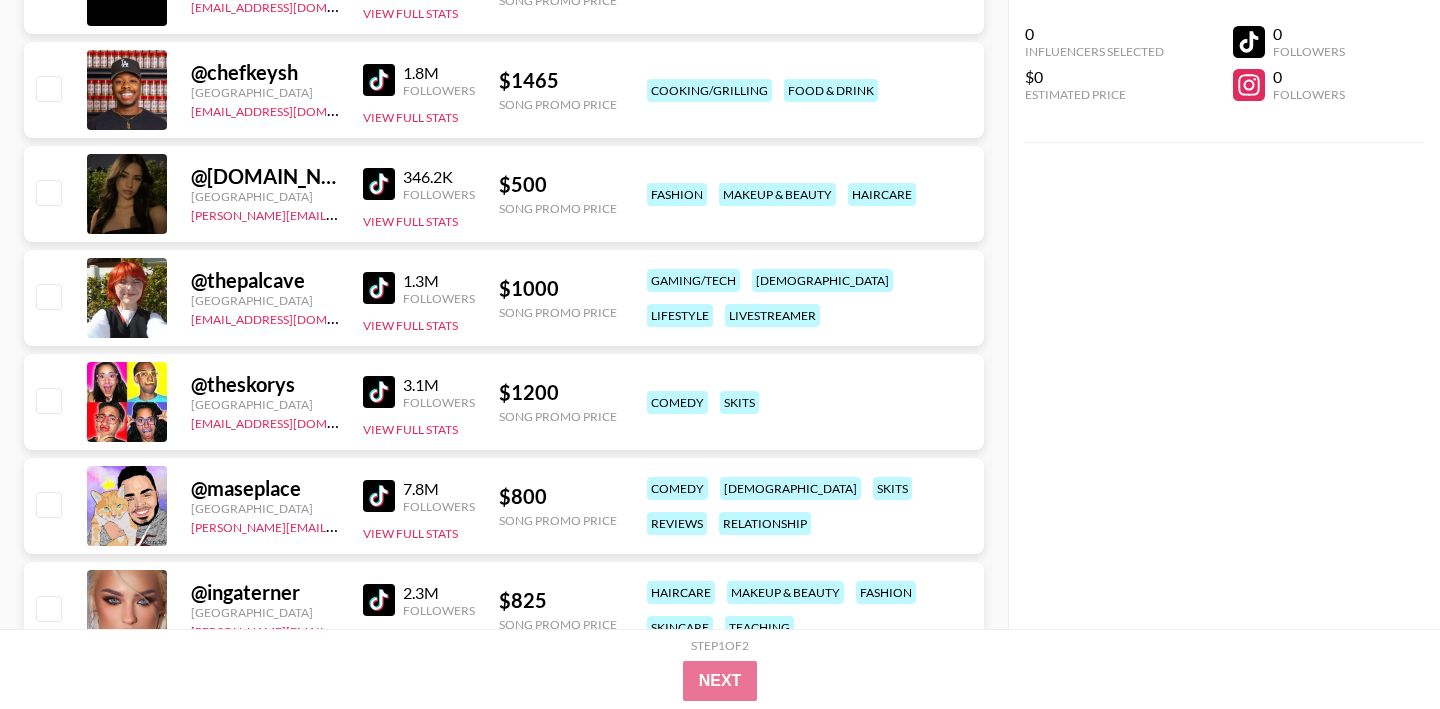 click at bounding box center [379, 184] 